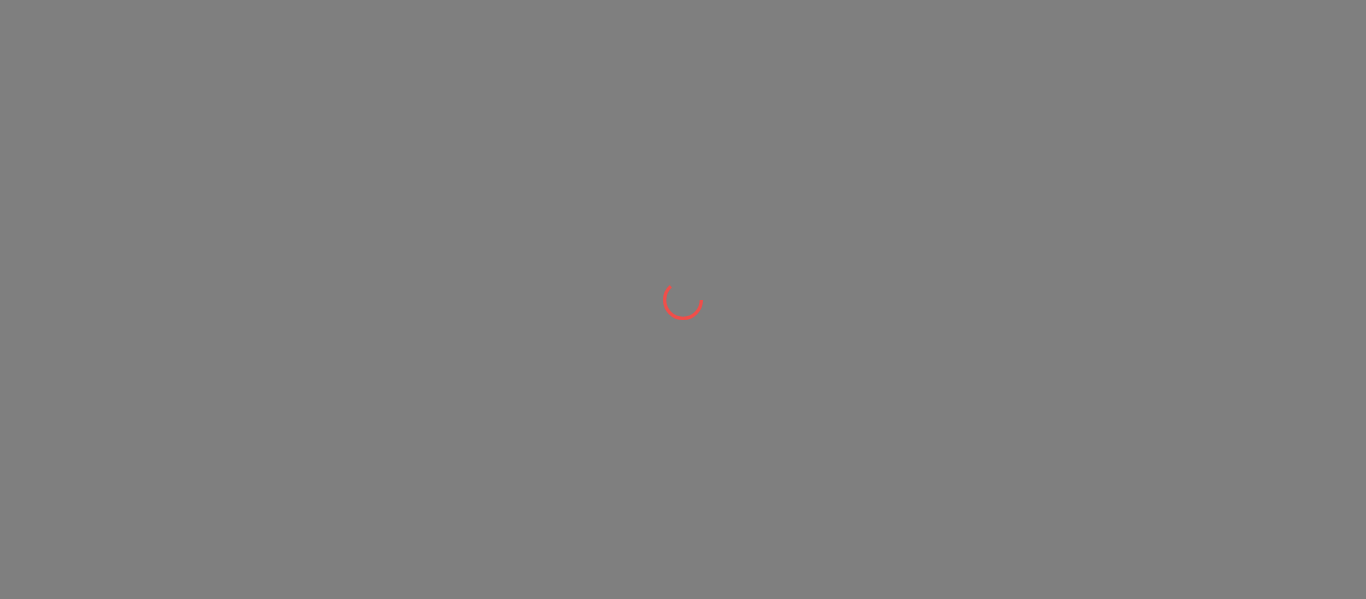 scroll, scrollTop: 0, scrollLeft: 0, axis: both 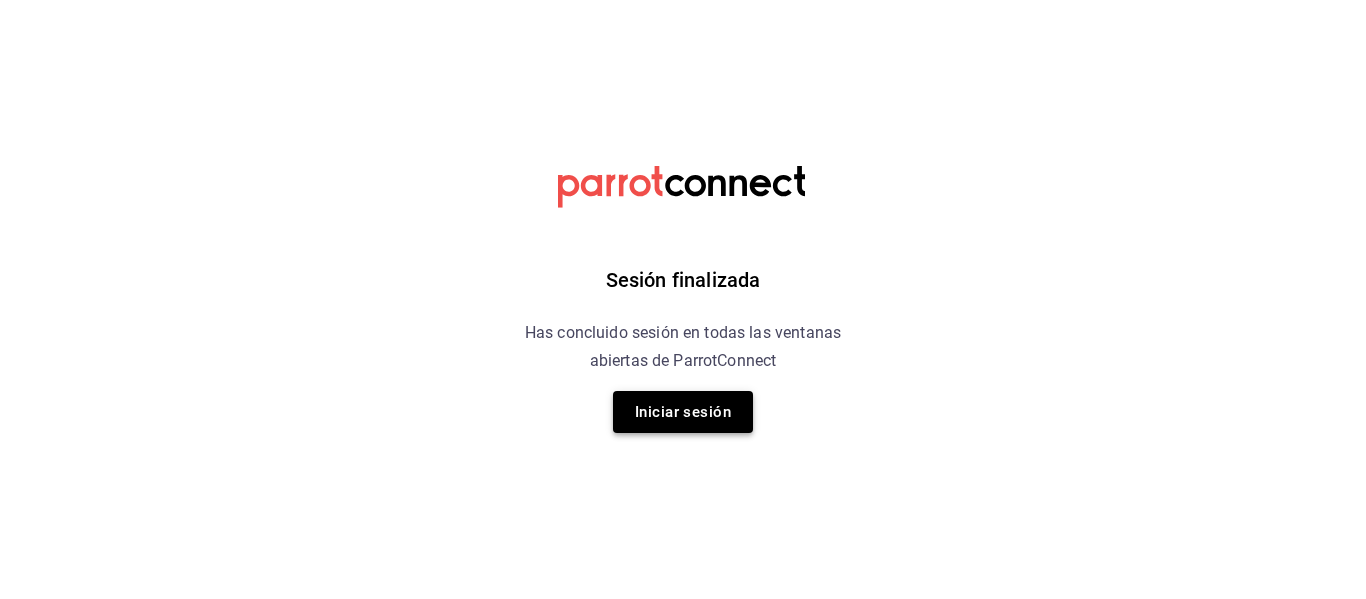 click on "Iniciar sesión" at bounding box center [683, 412] 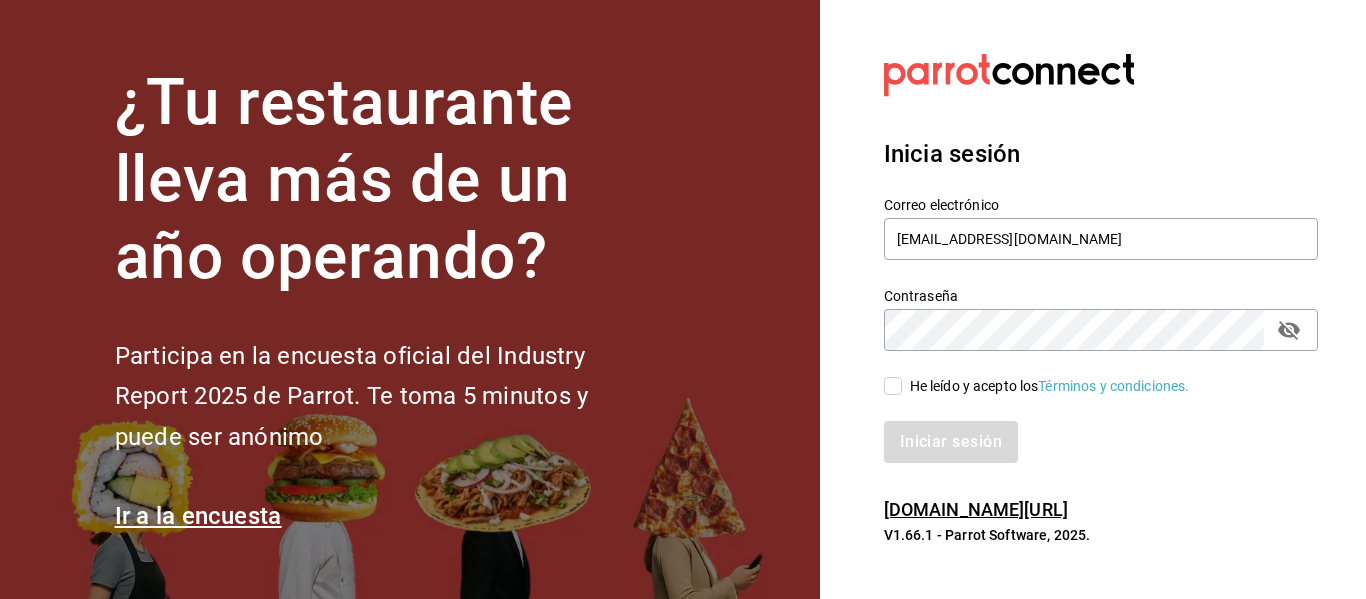 click on "He leído y acepto los  Términos y condiciones." at bounding box center (893, 386) 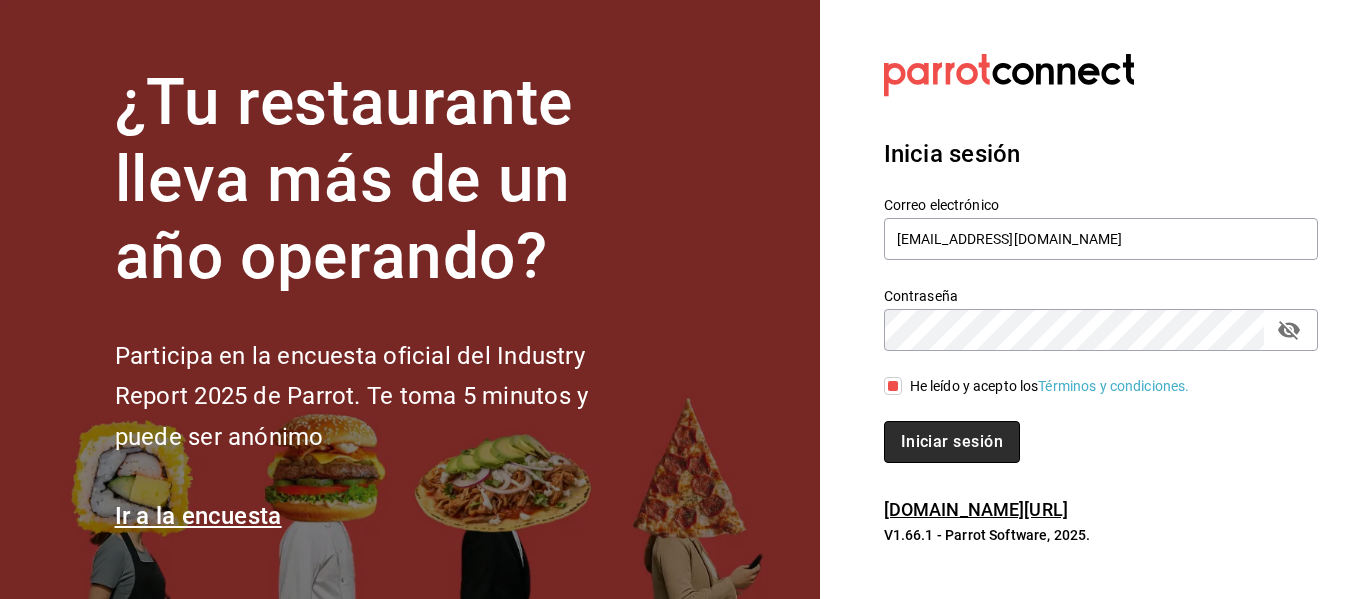 click on "Iniciar sesión" at bounding box center [952, 442] 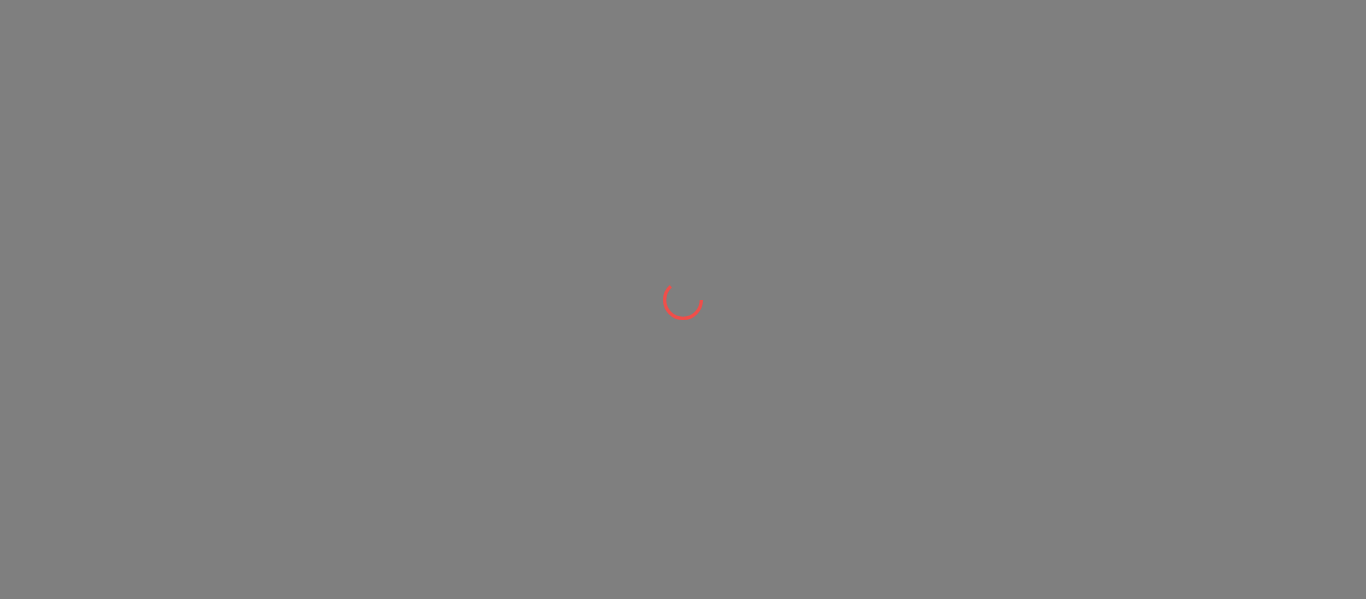 scroll, scrollTop: 0, scrollLeft: 0, axis: both 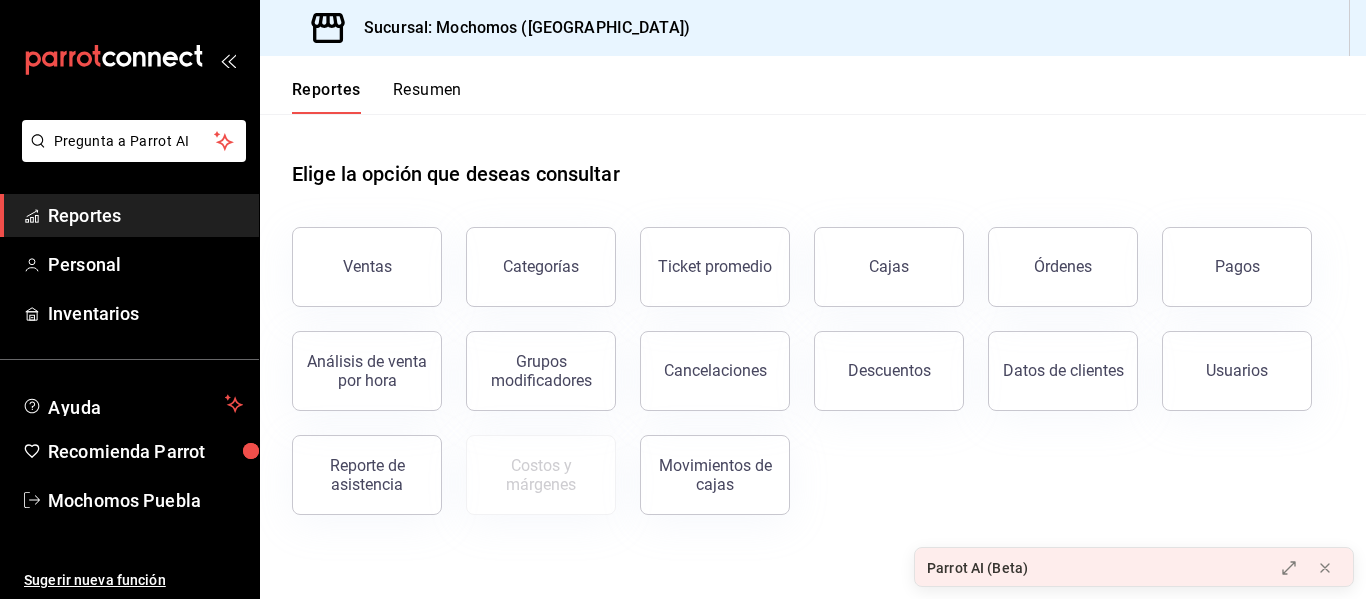 click on "Reportes" at bounding box center (145, 215) 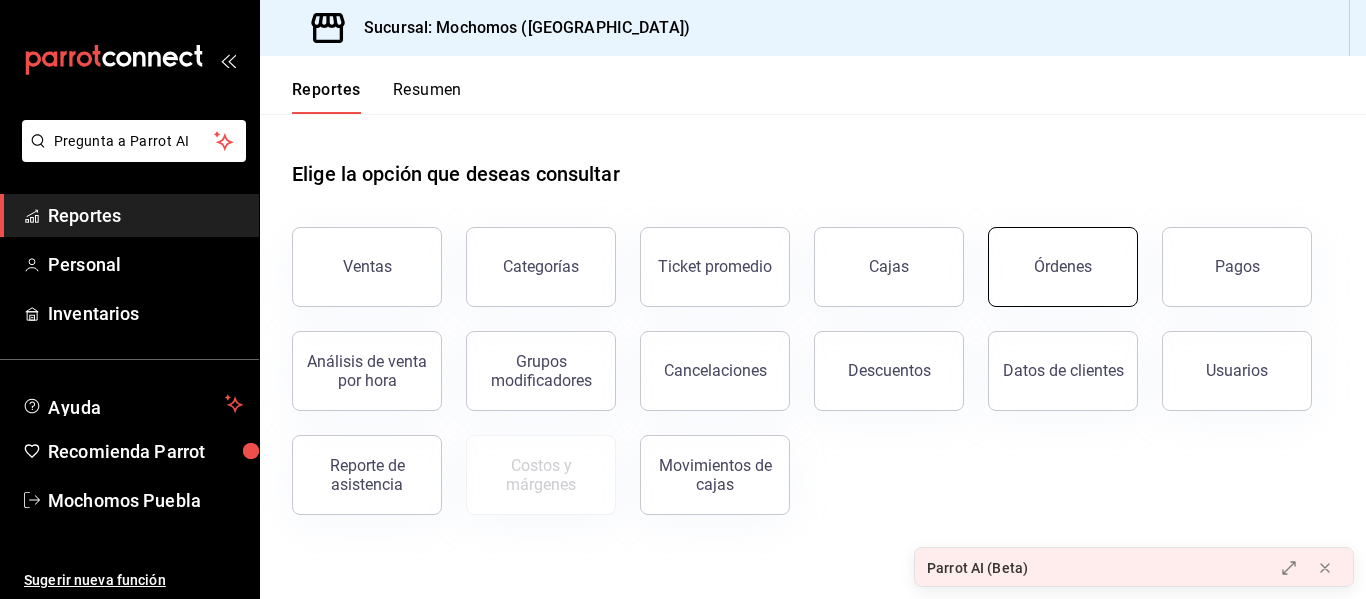 click on "Órdenes" at bounding box center (1063, 267) 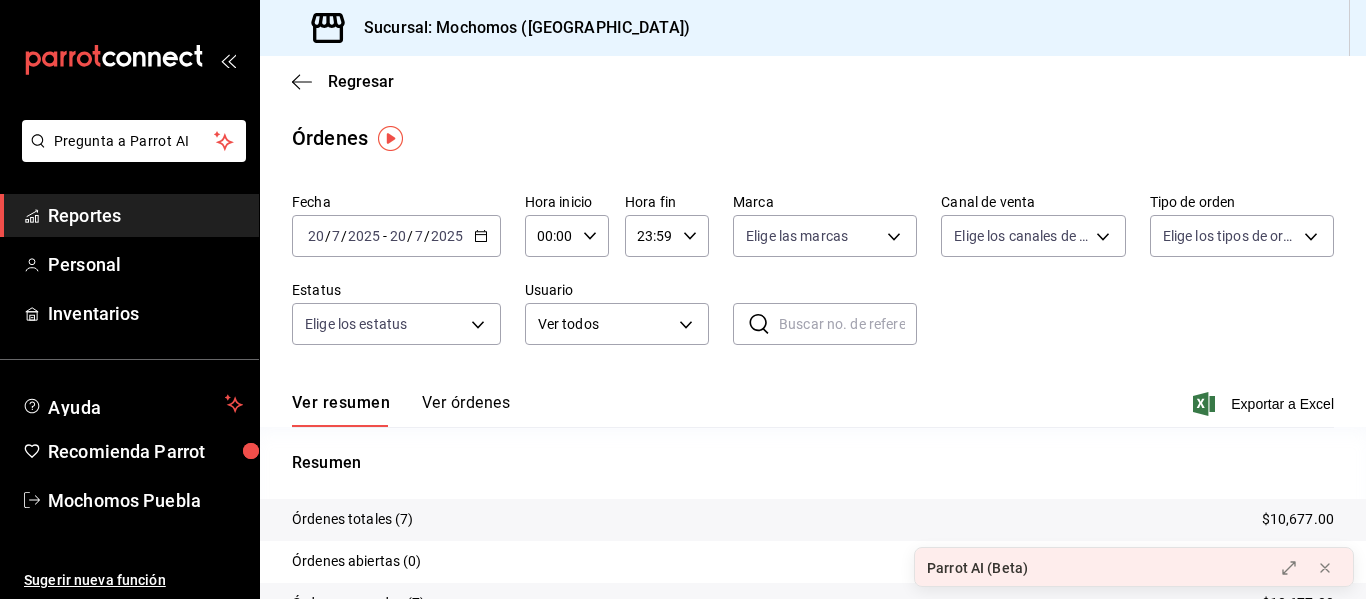 click 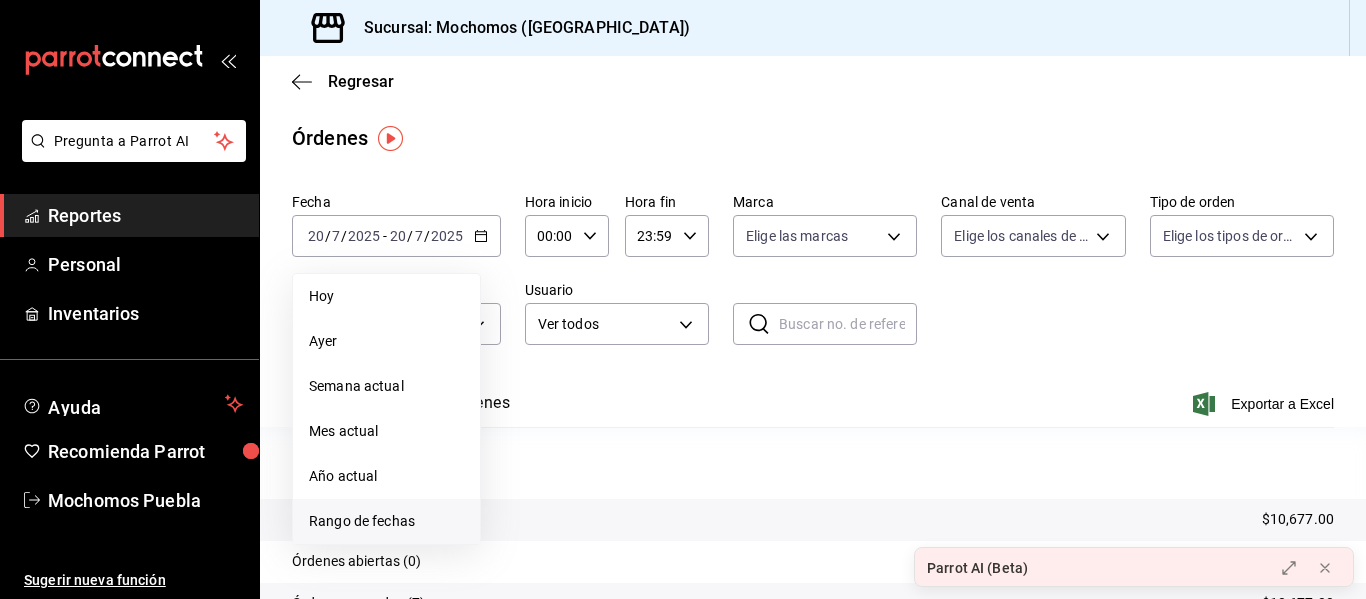 click on "Rango de fechas" at bounding box center [386, 521] 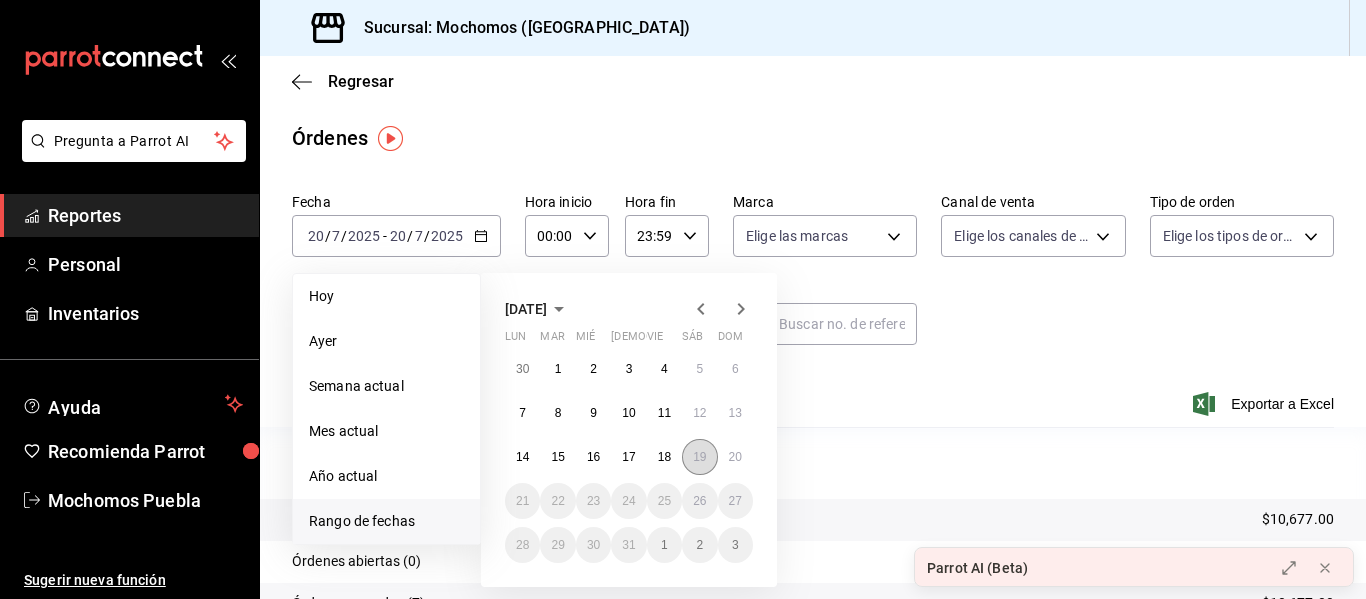 click on "19" at bounding box center [699, 457] 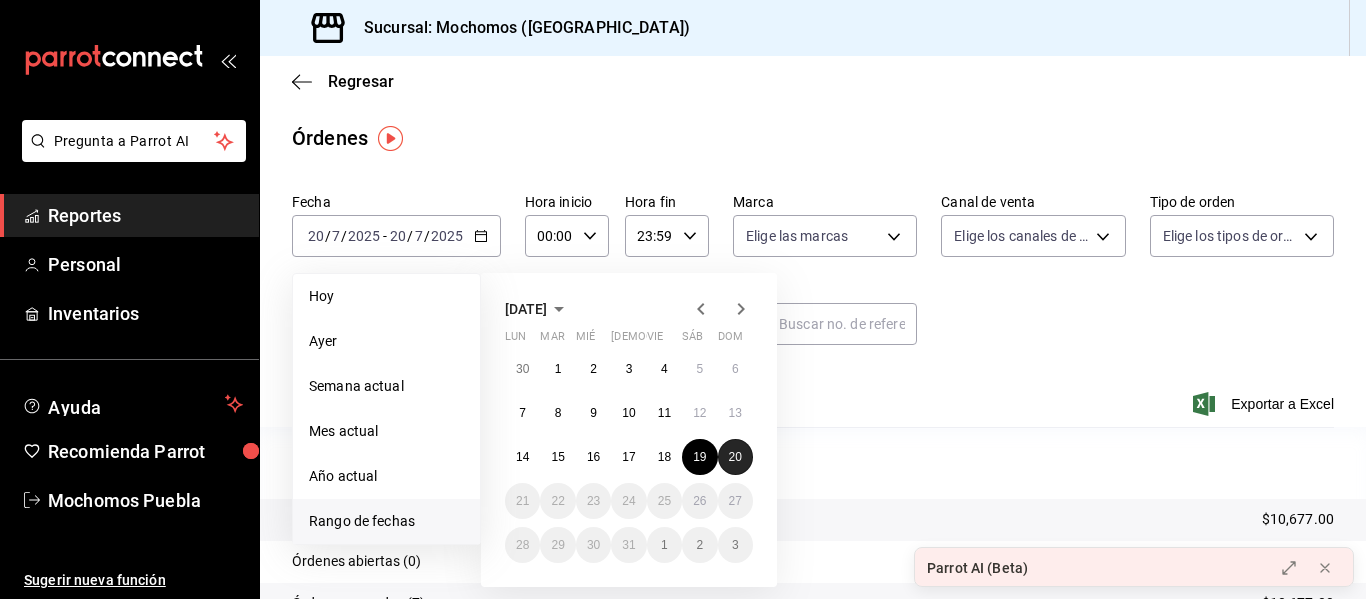 click on "20" at bounding box center [735, 457] 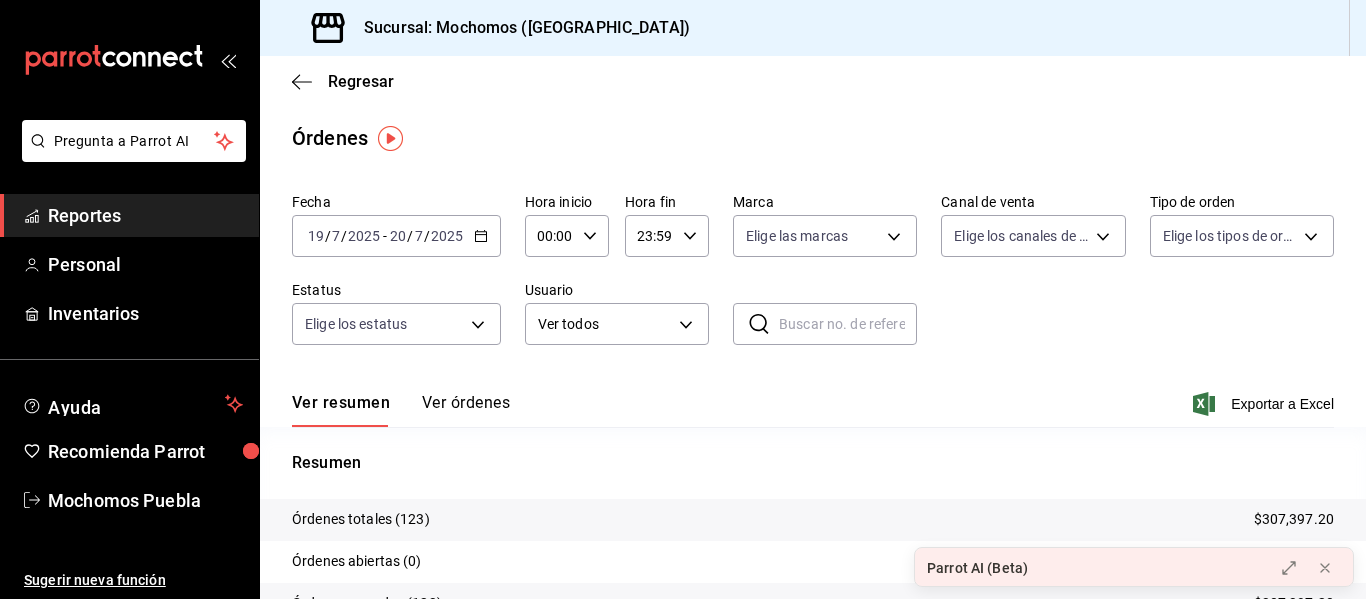 click 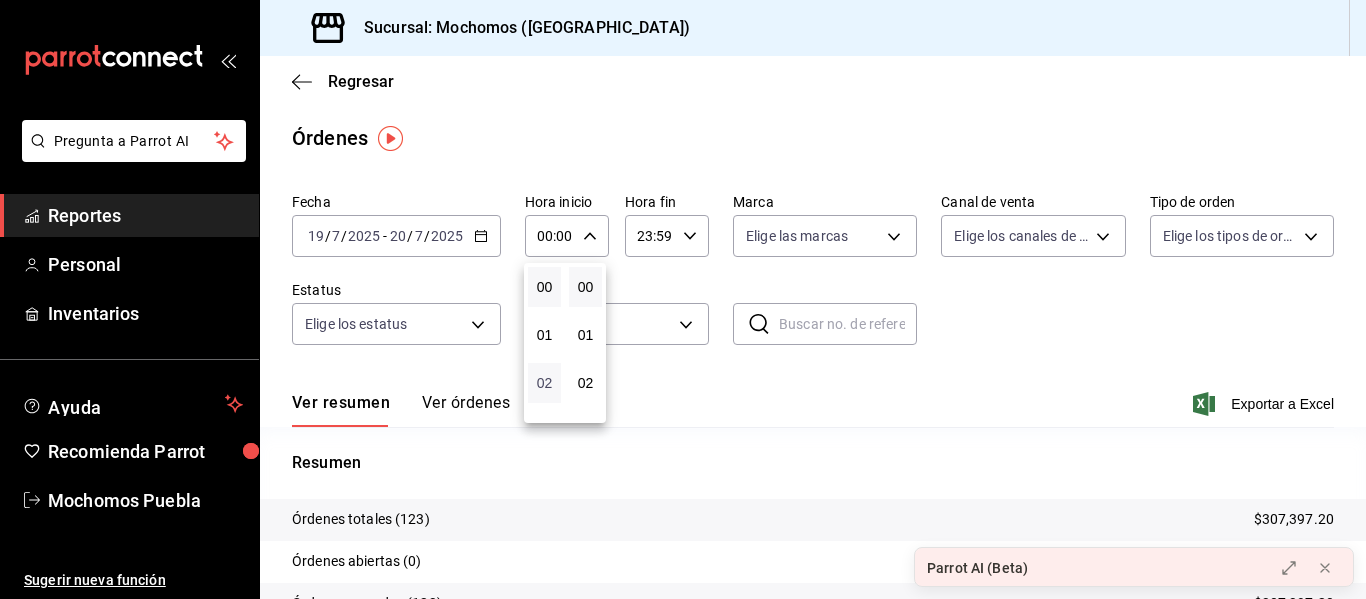 click on "02" at bounding box center (544, 383) 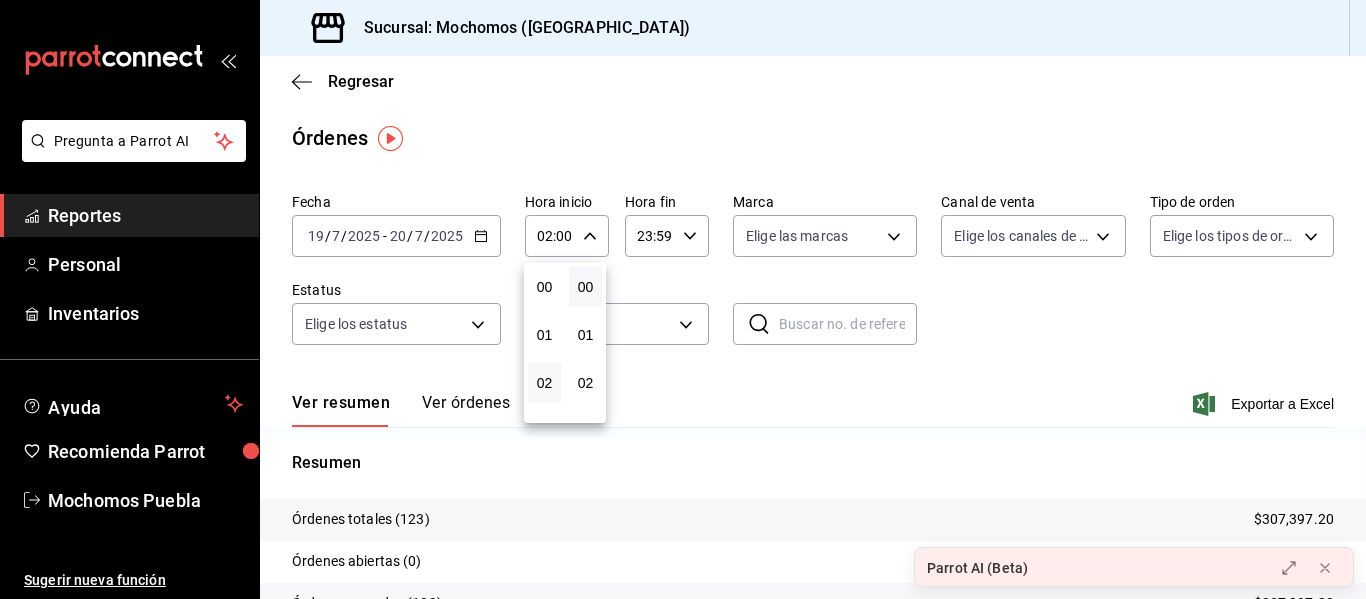 click at bounding box center [683, 299] 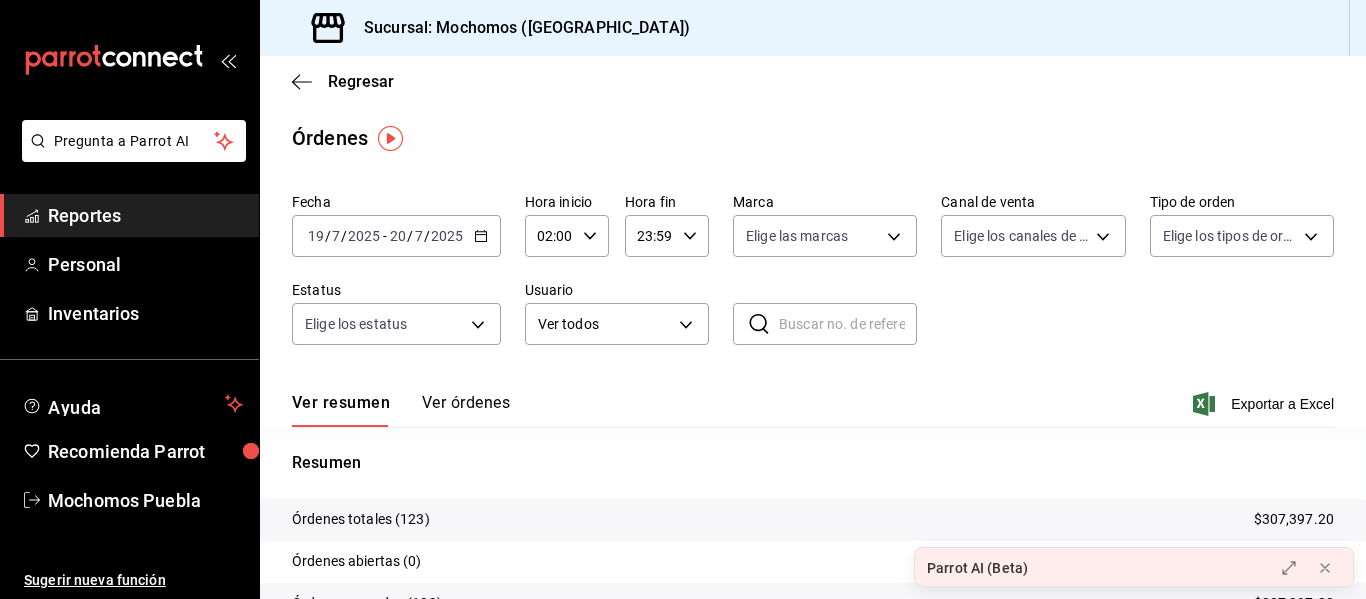 click 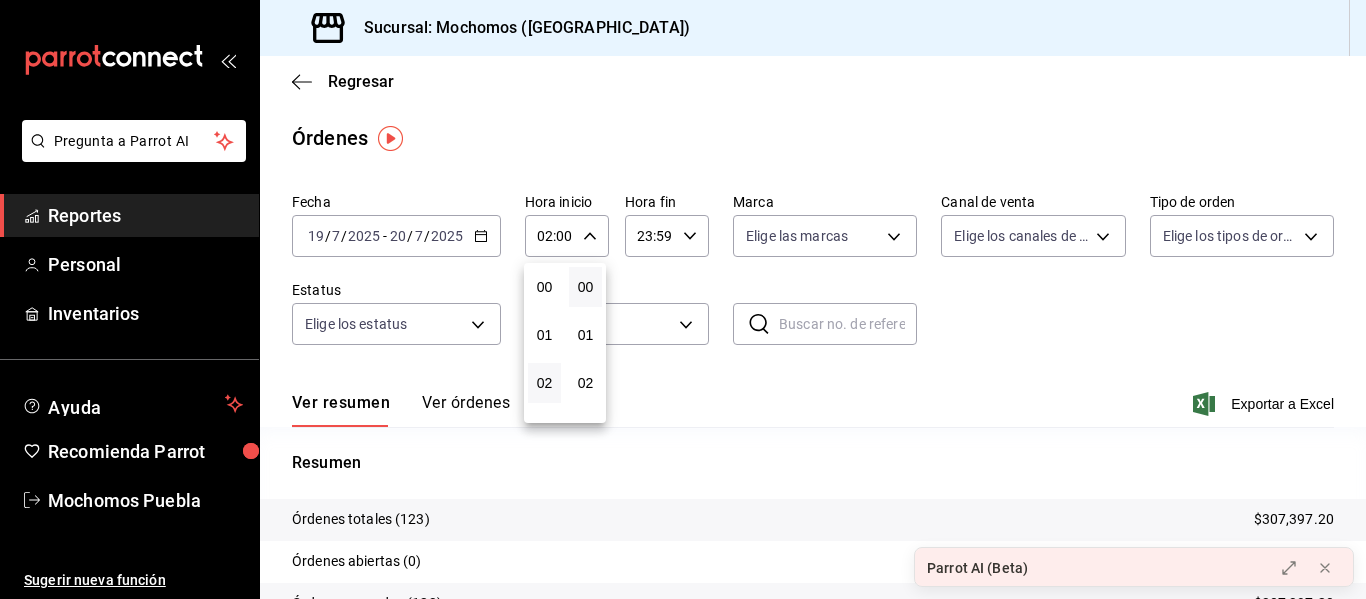 scroll, scrollTop: 96, scrollLeft: 0, axis: vertical 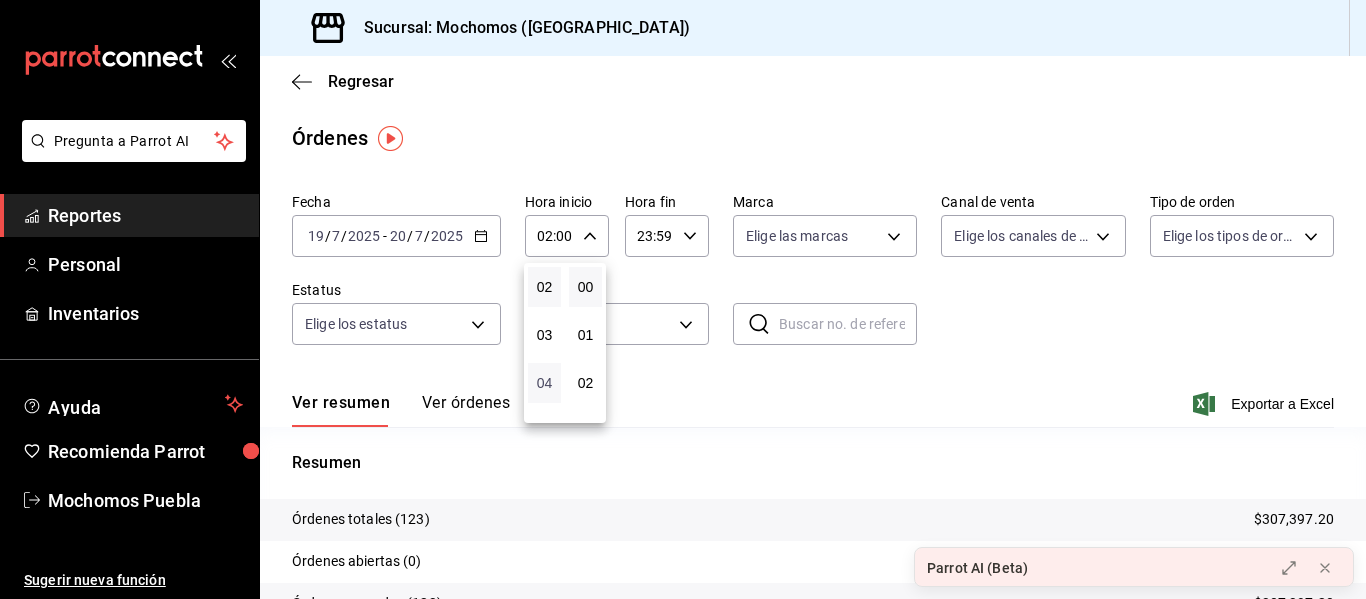 click on "04" at bounding box center (544, 383) 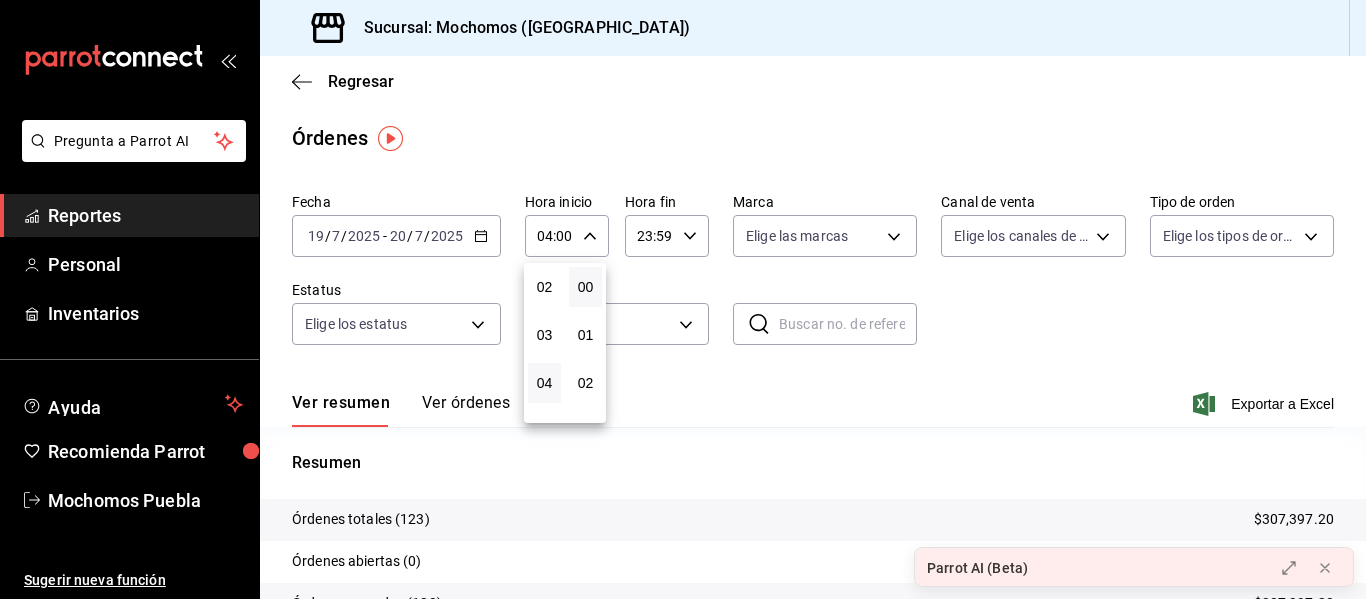 click at bounding box center (683, 299) 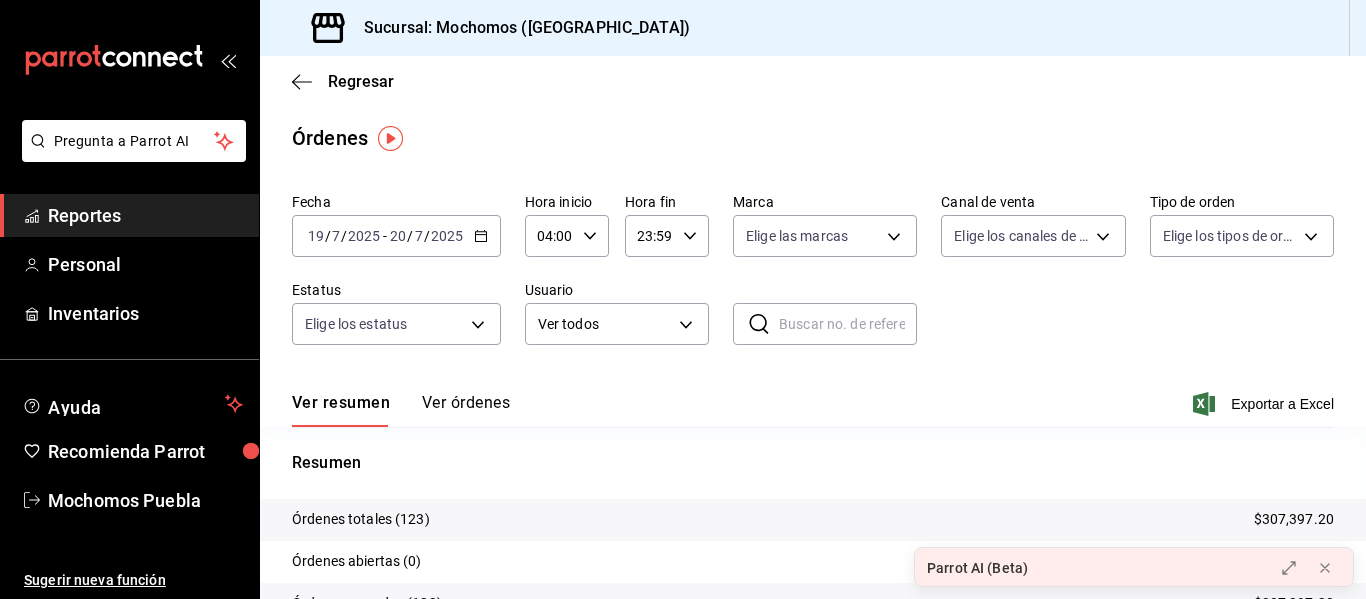 click on "Exportar a Excel" at bounding box center (1265, 404) 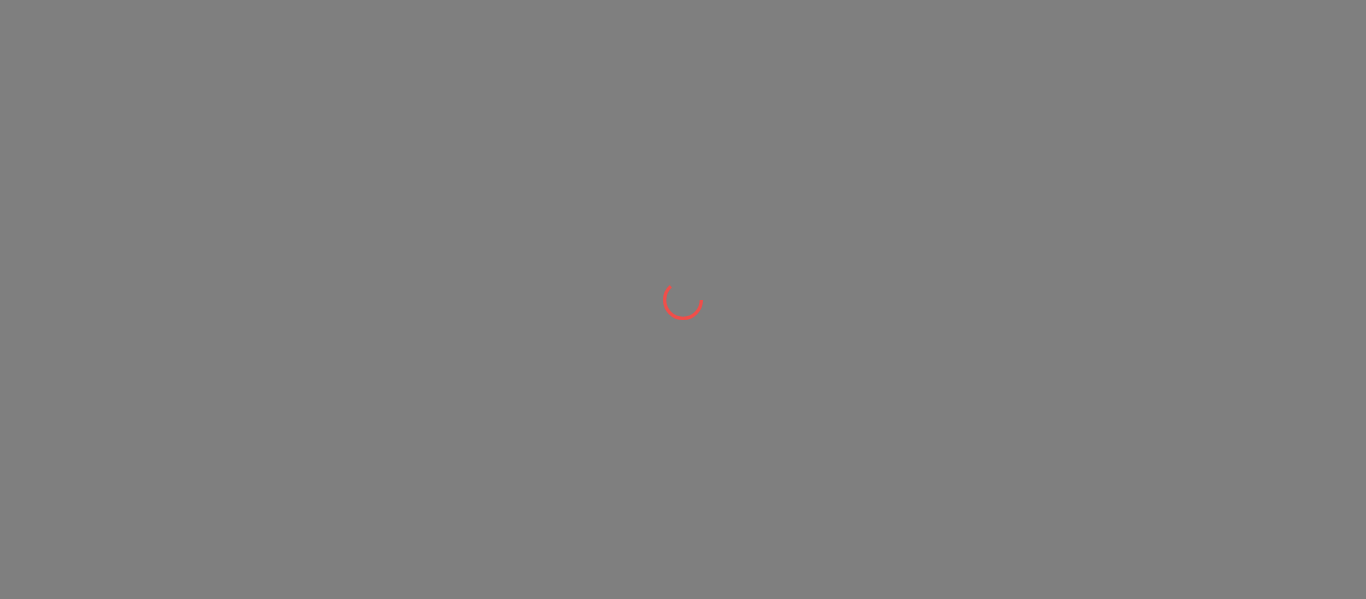 scroll, scrollTop: 0, scrollLeft: 0, axis: both 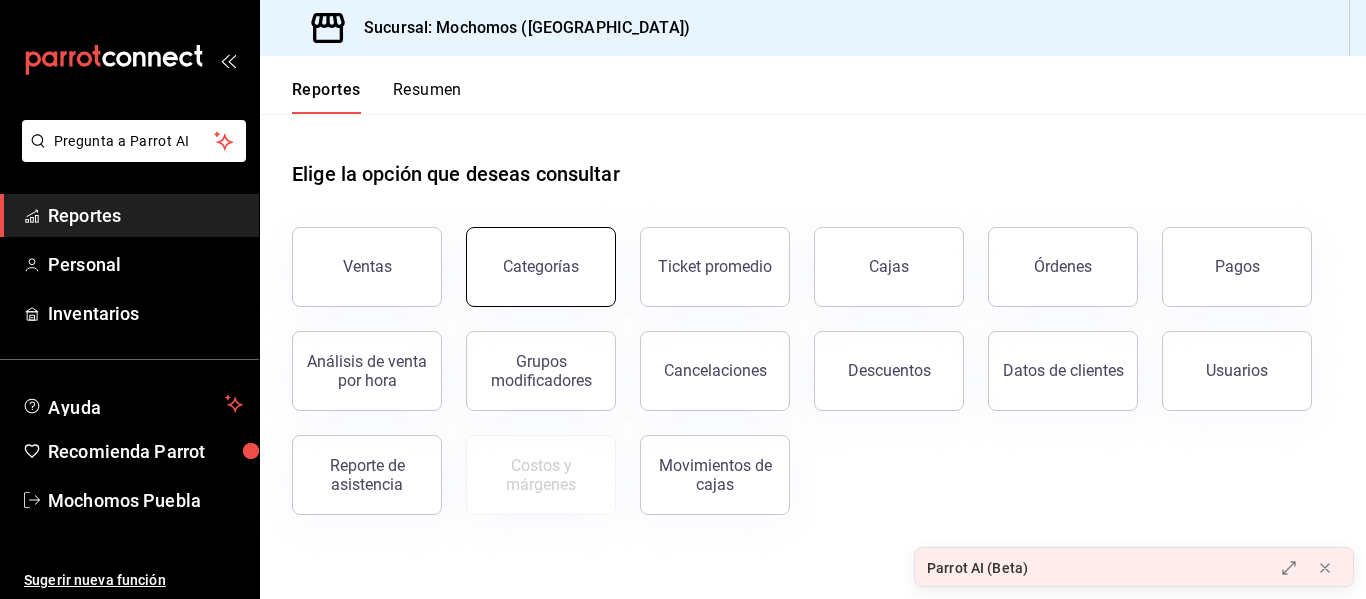 click on "Categorías" at bounding box center [541, 267] 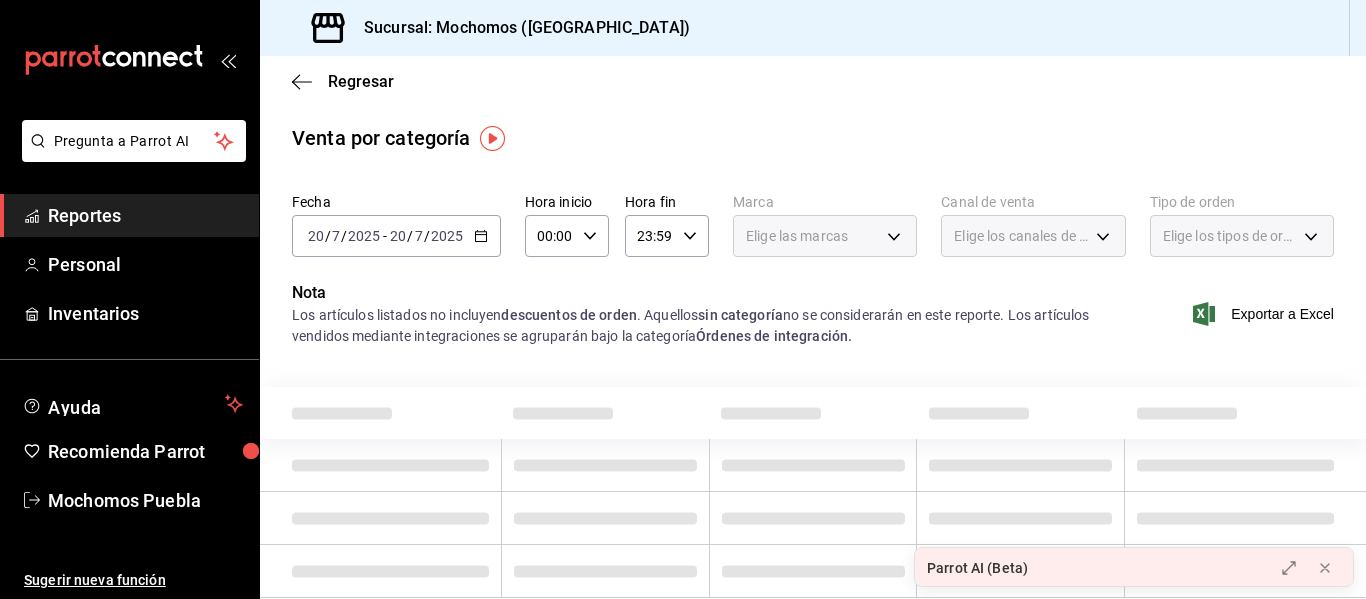 click on "Reportes" at bounding box center (145, 215) 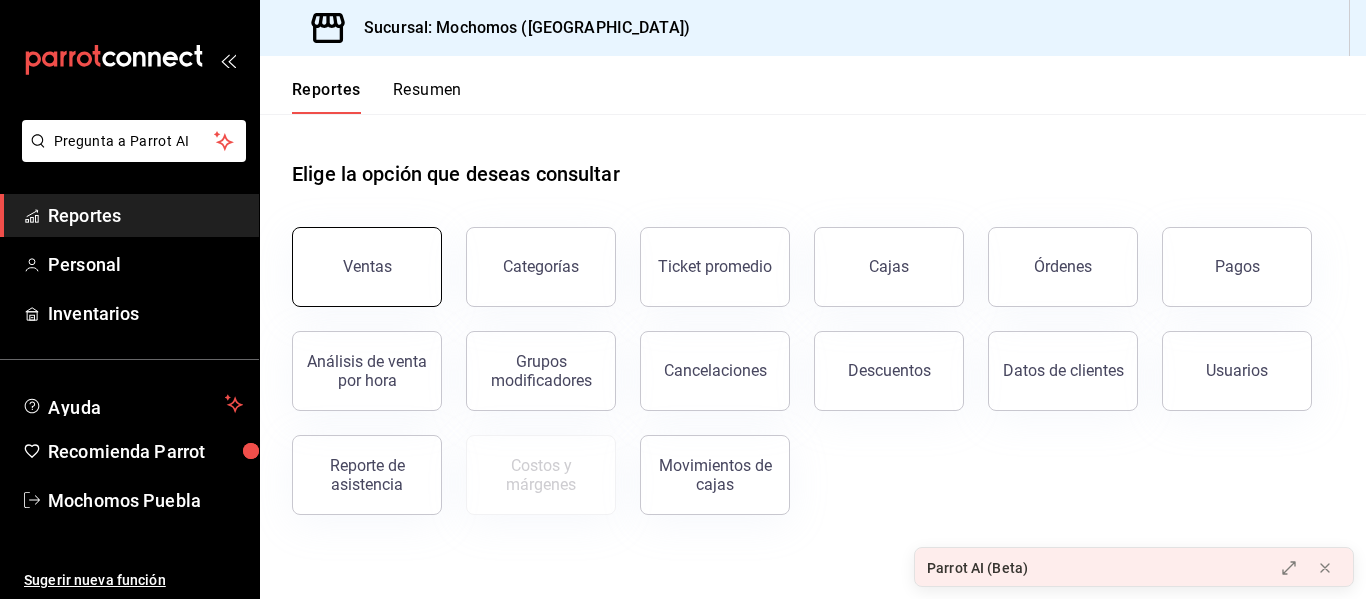 click on "Ventas" at bounding box center (367, 267) 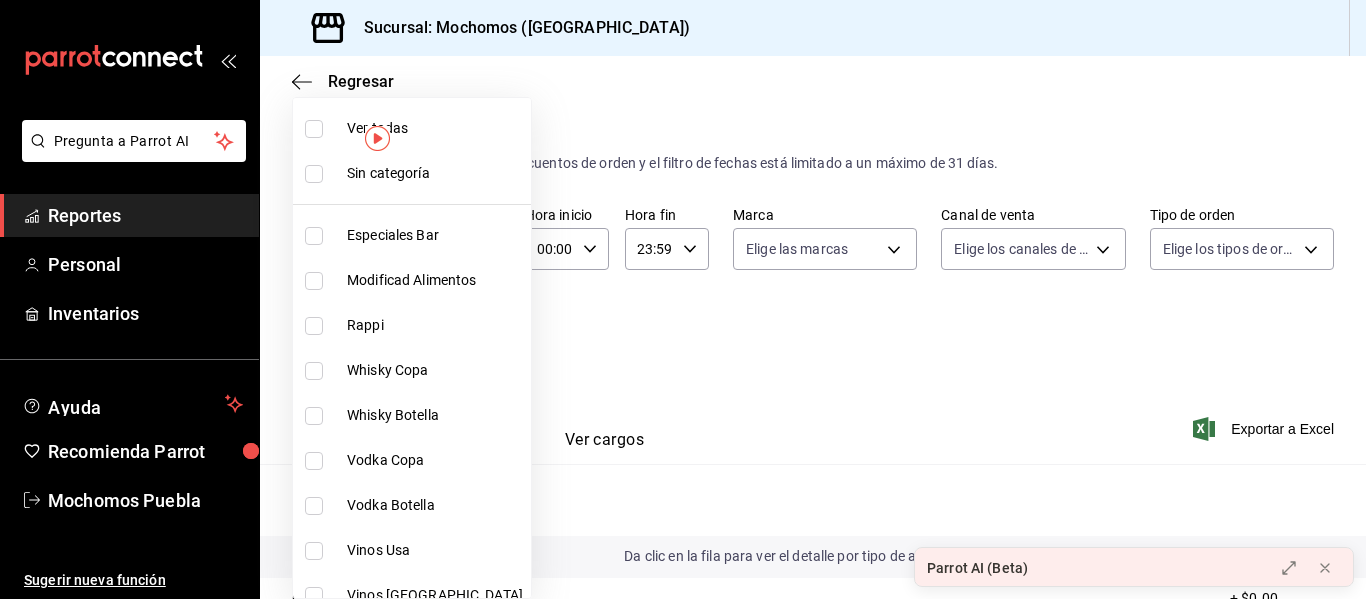 click on "Pregunta a Parrot AI Reportes   Personal   Inventarios   Ayuda Recomienda Parrot   Mochomos Puebla   Sugerir nueva función   Sucursal: Mochomos ([GEOGRAPHIC_DATA]) Regresar Ventas Los artículos listados no incluyen descuentos de orden y el filtro de fechas está limitado a un máximo de 31 [PERSON_NAME]. Fecha [DATE] [DATE] - [DATE] [DATE] Hora inicio 00:00 Hora inicio Hora fin 23:59 Hora fin Marca Elige las marcas Canal de venta Elige los [PERSON_NAME] de venta Tipo de orden Elige los tipos de orden Categorías Elige las categorías Ver resumen Ver ventas Ver cargos Exportar a Excel Resumen Total artículos Da clic en la fila para ver el detalle por tipo de artículo + $11,247.00 Cargos por servicio + $0.00 Venta bruta = $11,247.00 Descuentos totales - $570.00 Certificados de regalo - $0.00 Venta total = $10,677.00 Impuestos - $1,472.69 Venta [PERSON_NAME] = $9,204.31 Pregunta a Parrot AI Reportes   Personal   Inventarios   Ayuda Recomienda Parrot   Mochomos Puebla   Sugerir nueva función   Ver video tutorial Rappi" at bounding box center [683, 299] 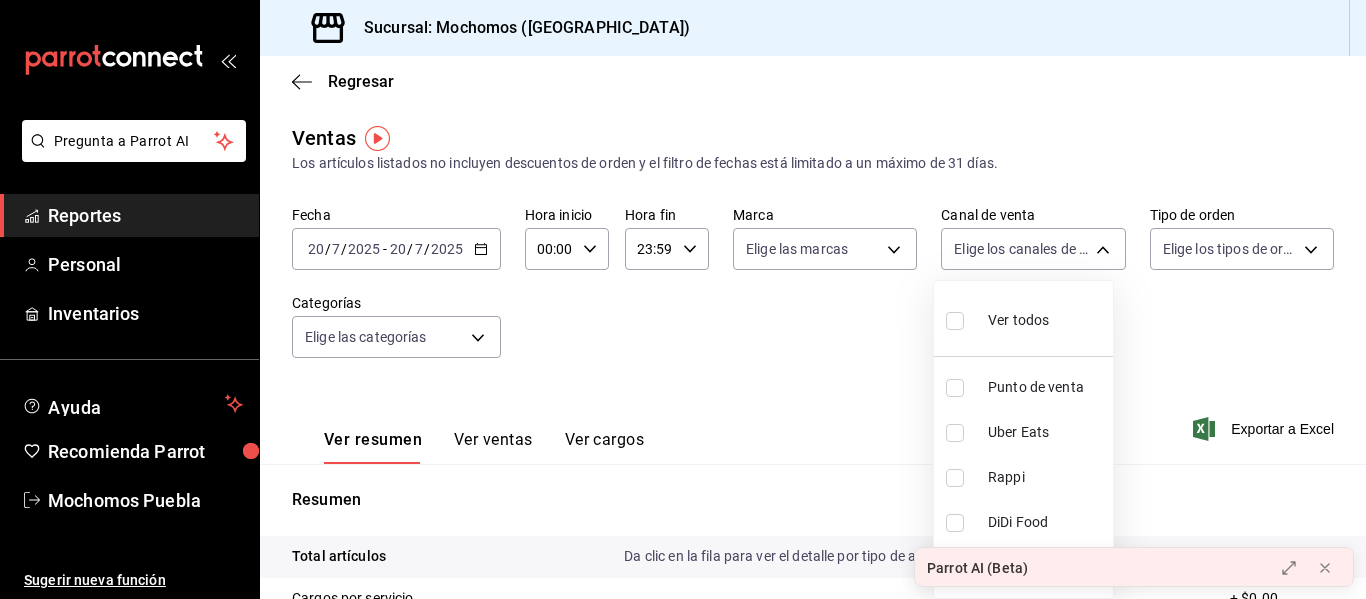 click on "Pregunta a Parrot AI Reportes   Personal   Inventarios   Ayuda Recomienda Parrot   Mochomos Puebla   Sugerir nueva función   Sucursal: Mochomos ([GEOGRAPHIC_DATA]) Regresar Ventas Los artículos listados no incluyen descuentos de orden y el filtro de fechas está limitado a un máximo de 31 [PERSON_NAME]. Fecha [DATE] [DATE] - [DATE] [DATE] Hora inicio 00:00 Hora inicio Hora fin 23:59 Hora fin Marca Elige las marcas Canal de venta Elige los [PERSON_NAME] de venta Tipo de orden Elige los tipos de orden Categorías Elige las categorías Ver resumen Ver ventas Ver cargos Exportar a Excel Resumen Total artículos Da clic en la fila para ver el detalle por tipo de artículo + $11,247.00 Cargos por servicio + $0.00 Venta bruta = $11,247.00 Descuentos totales - $570.00 Certificados de regalo - $0.00 Venta total = $10,677.00 Impuestos - $1,472.69 Venta [PERSON_NAME] = $9,204.31 Pregunta a Parrot AI Reportes   Personal   Inventarios   Ayuda Recomienda Parrot   Mochomos Puebla   Sugerir nueva función   Ver video tutorial Rappi" at bounding box center (683, 299) 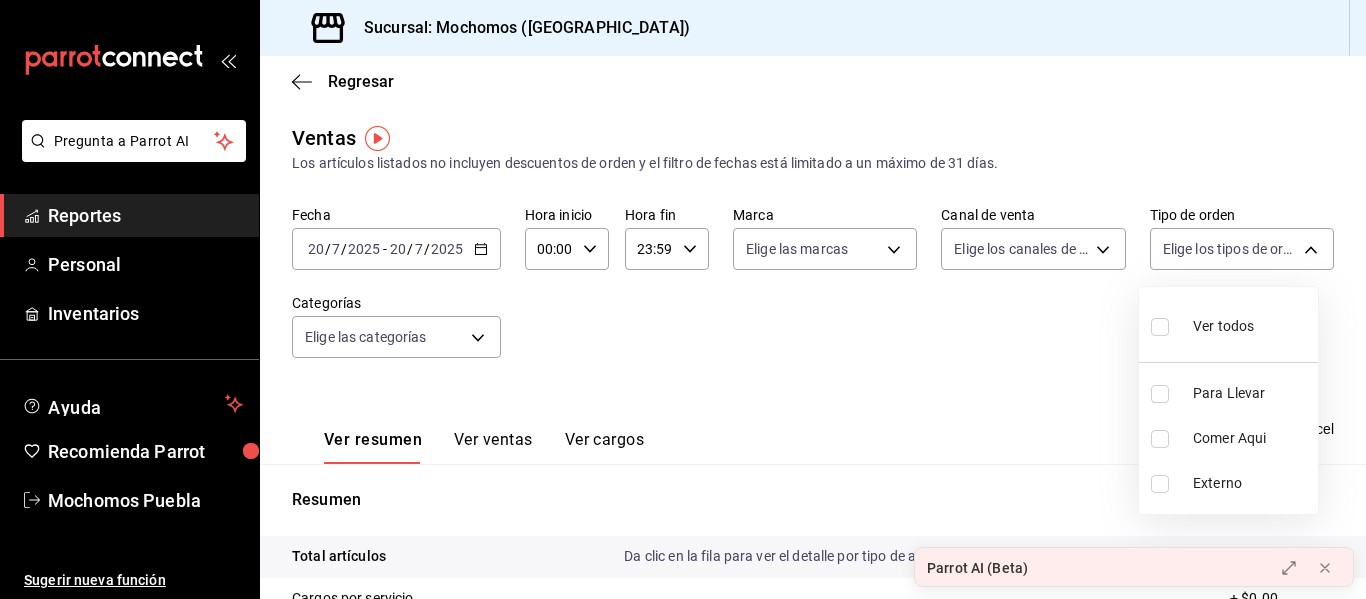 click on "Pregunta a Parrot AI Reportes   Personal   Inventarios   Ayuda Recomienda Parrot   Mochomos Puebla   Sugerir nueva función   Sucursal: Mochomos ([GEOGRAPHIC_DATA]) Regresar Ventas Los artículos listados no incluyen descuentos de orden y el filtro de fechas está limitado a un máximo de 31 [PERSON_NAME]. Fecha [DATE] [DATE] - [DATE] [DATE] Hora inicio 00:00 Hora inicio Hora fin 23:59 Hora fin Marca Elige las marcas Canal de venta Elige los [PERSON_NAME] de venta Tipo de orden Elige los tipos de orden Categorías Elige las categorías Ver resumen Ver ventas Ver cargos Exportar a Excel Resumen Total artículos Da clic en la fila para ver el detalle por tipo de artículo + $11,247.00 Cargos por servicio + $0.00 Venta bruta = $11,247.00 Descuentos totales - $570.00 Certificados de regalo - $0.00 Venta total = $10,677.00 Impuestos - $1,472.69 Venta [PERSON_NAME] = $9,204.31 Pregunta a Parrot AI Reportes   Personal   Inventarios   Ayuda Recomienda Parrot   Mochomos Puebla   Sugerir nueva función   Ver video tutorial Externo" at bounding box center [683, 299] 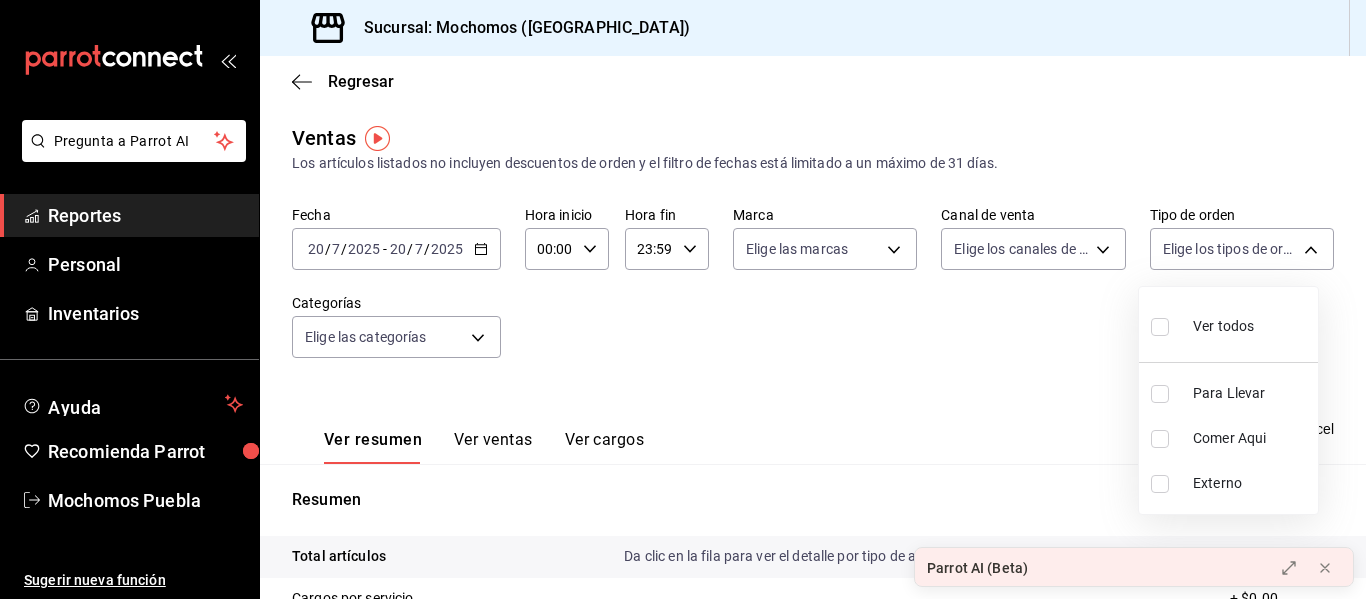 click at bounding box center (683, 299) 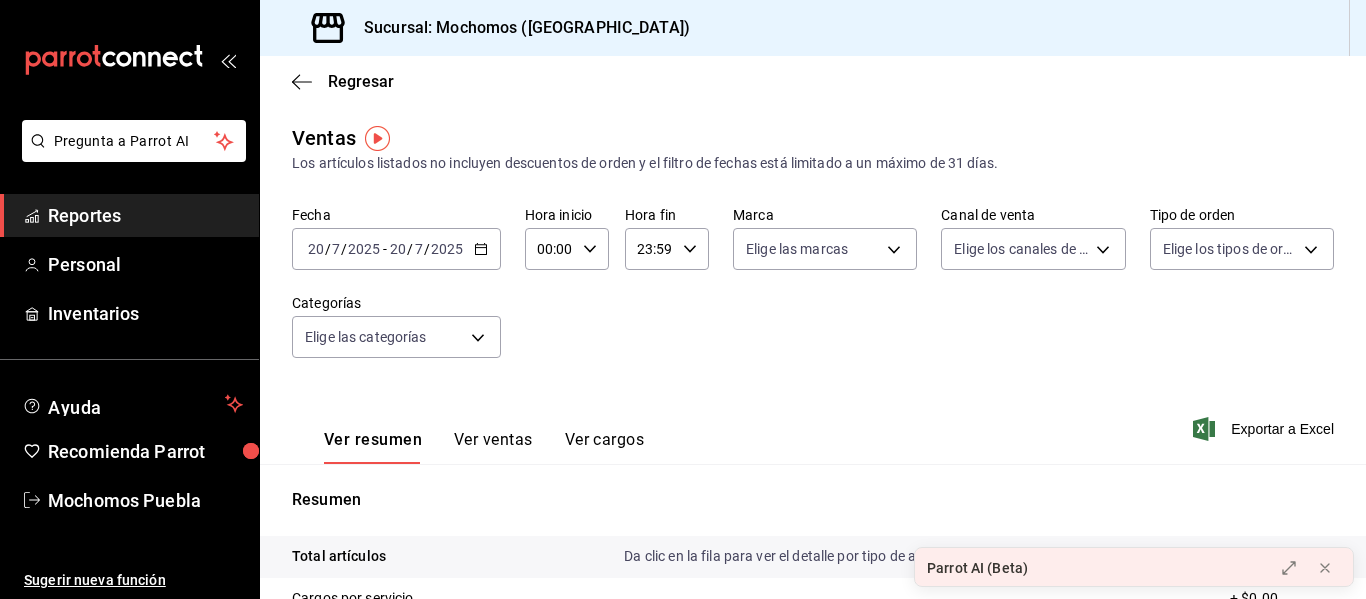 click on "Reportes" at bounding box center [145, 215] 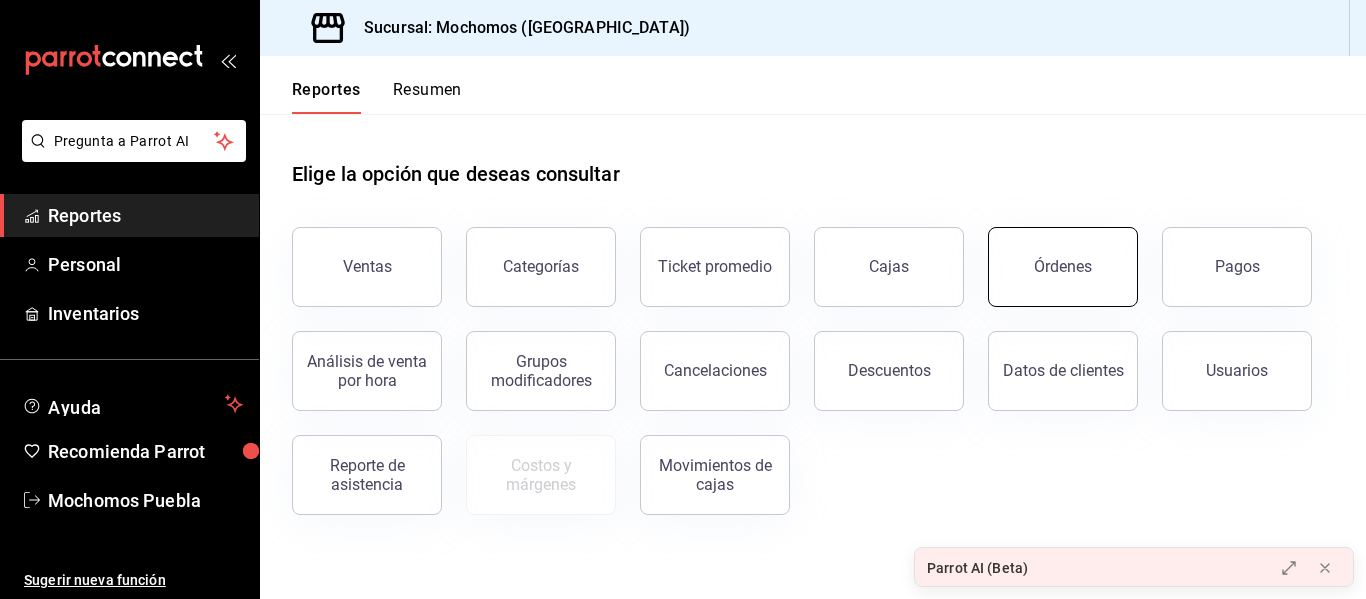 click on "Órdenes" at bounding box center [1063, 267] 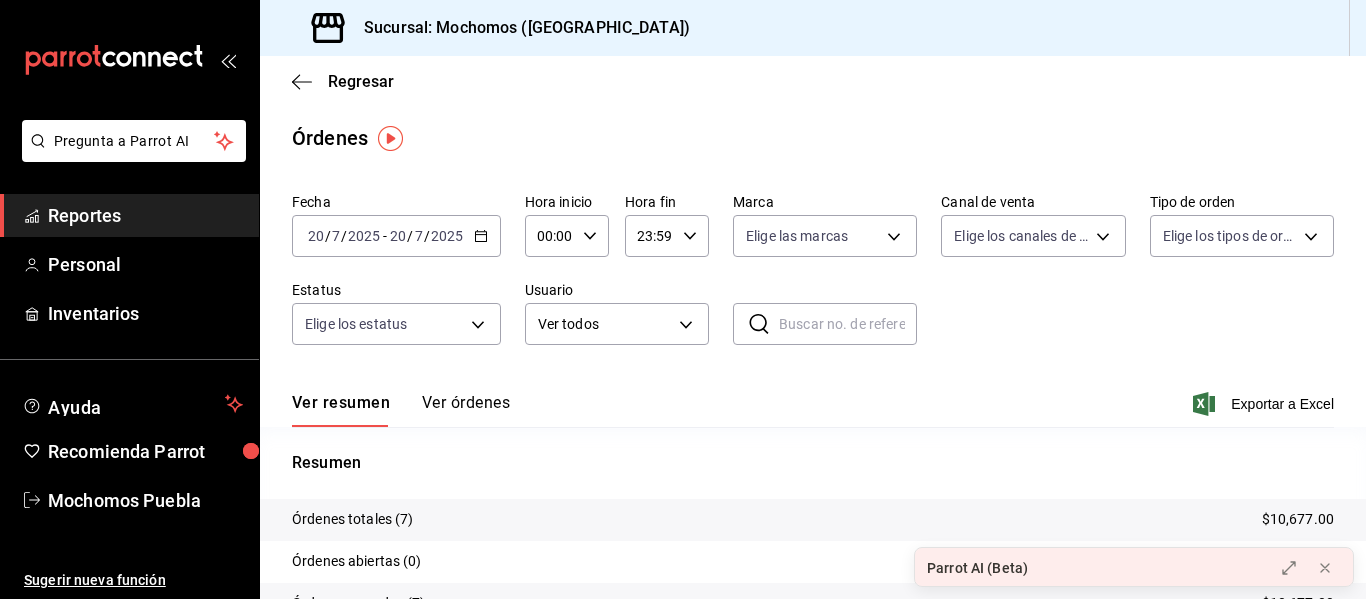 click 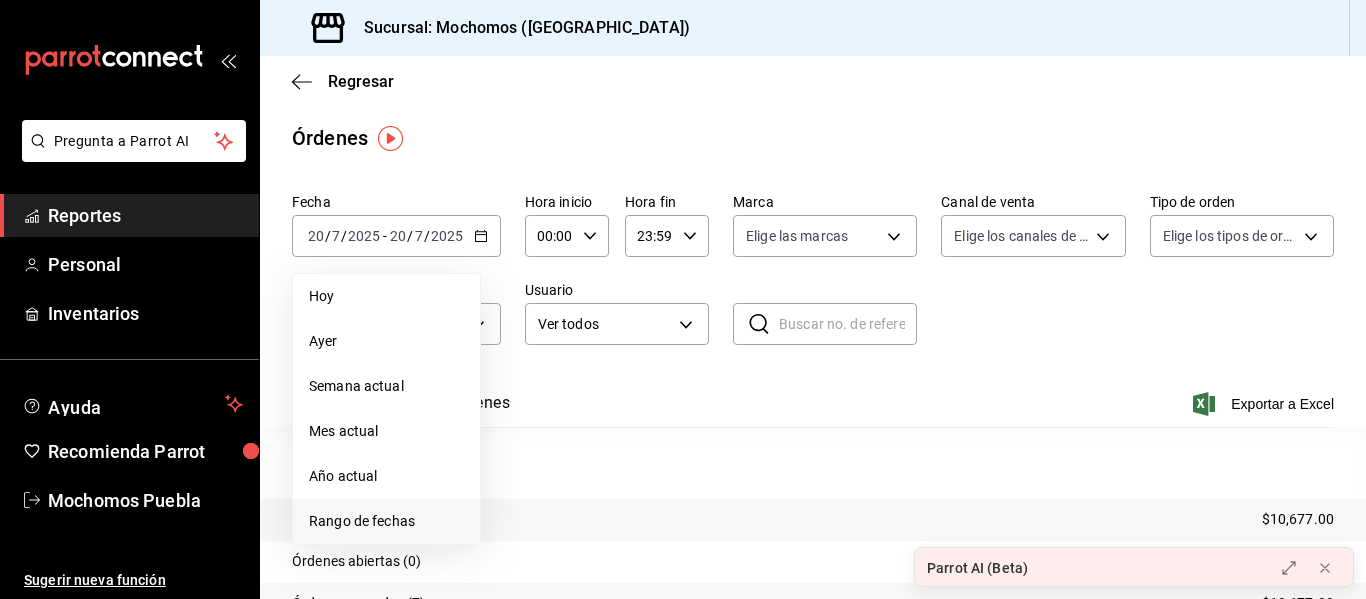 click on "Rango de fechas" at bounding box center [386, 521] 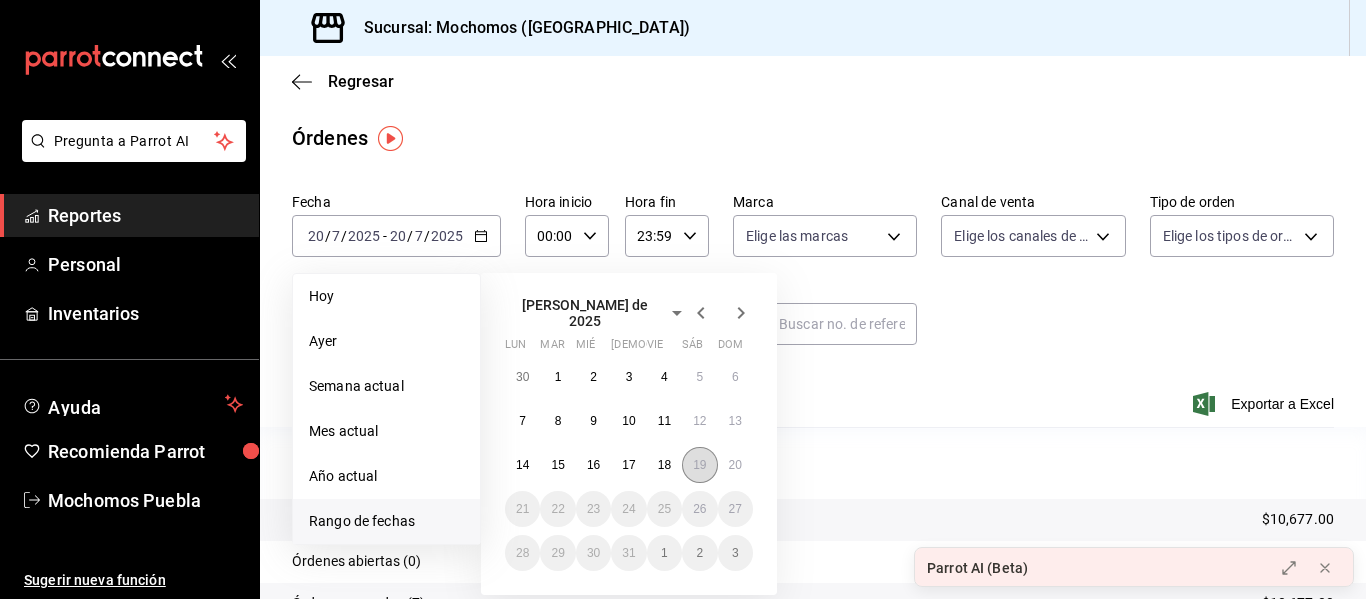 click on "19" at bounding box center [699, 465] 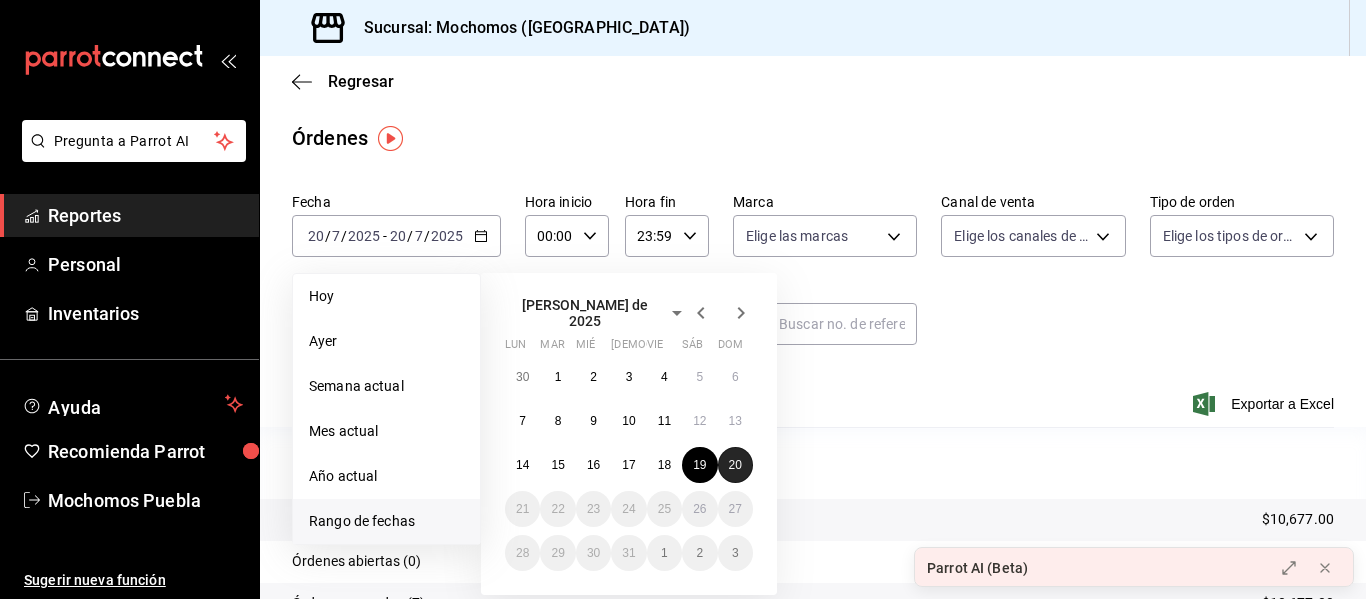 click on "20" at bounding box center [735, 465] 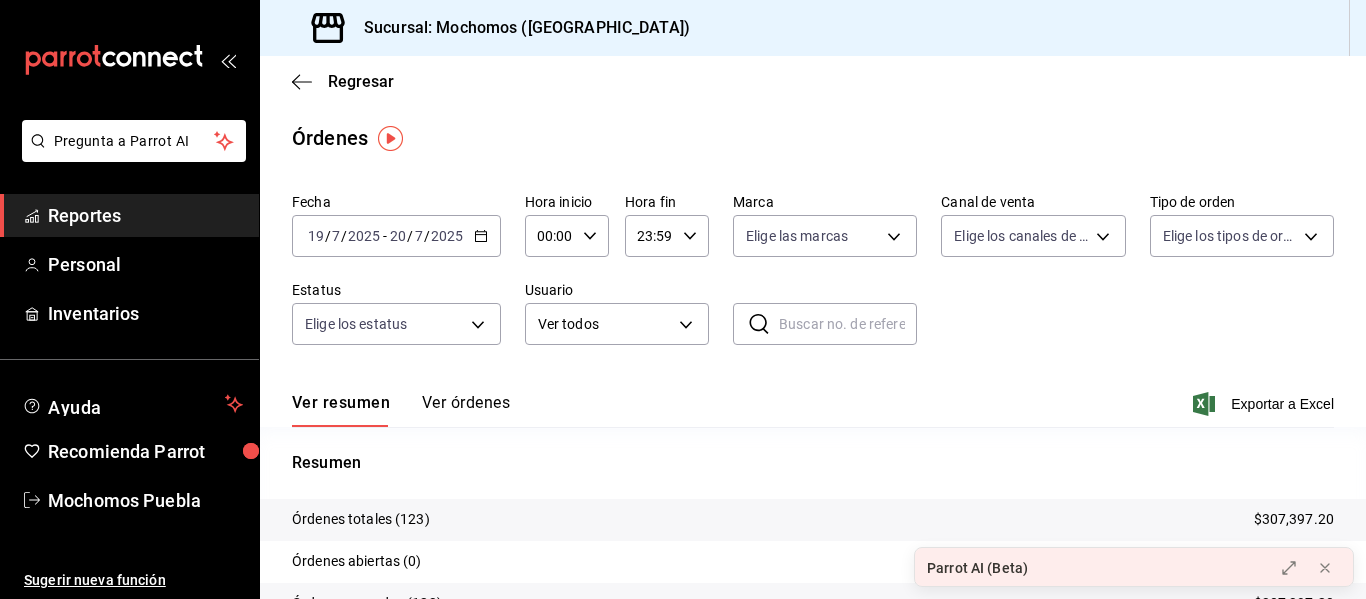 click on "00:00 Hora inicio" at bounding box center [567, 236] 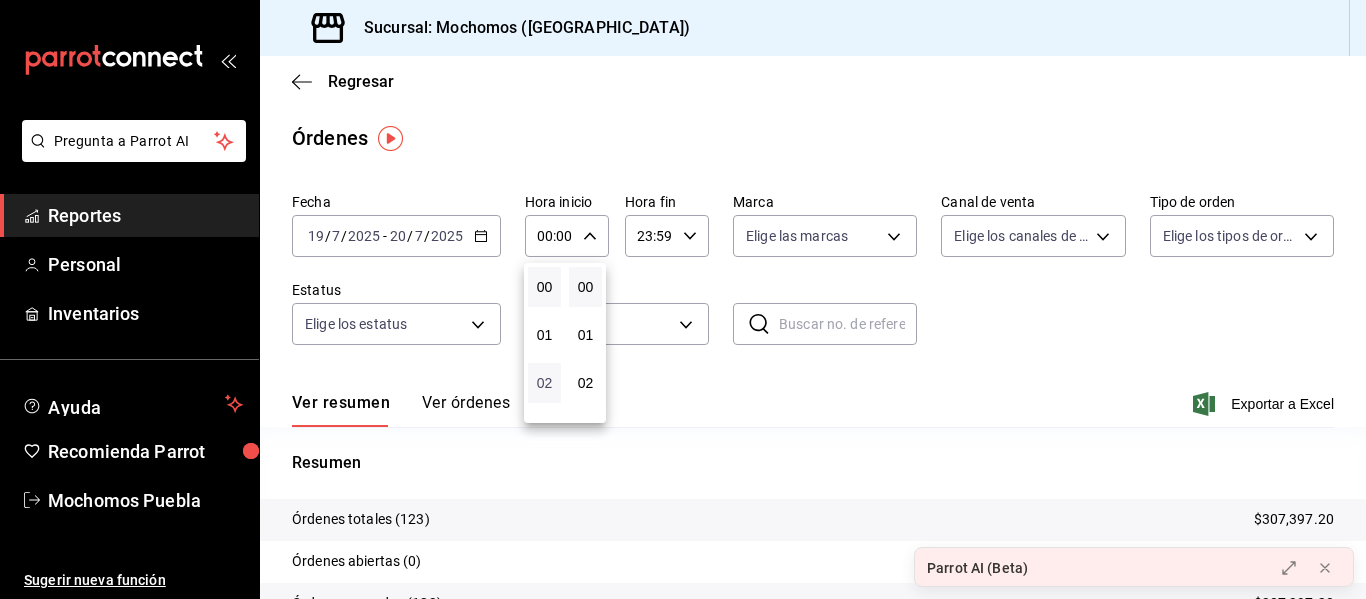 click on "02" at bounding box center [544, 383] 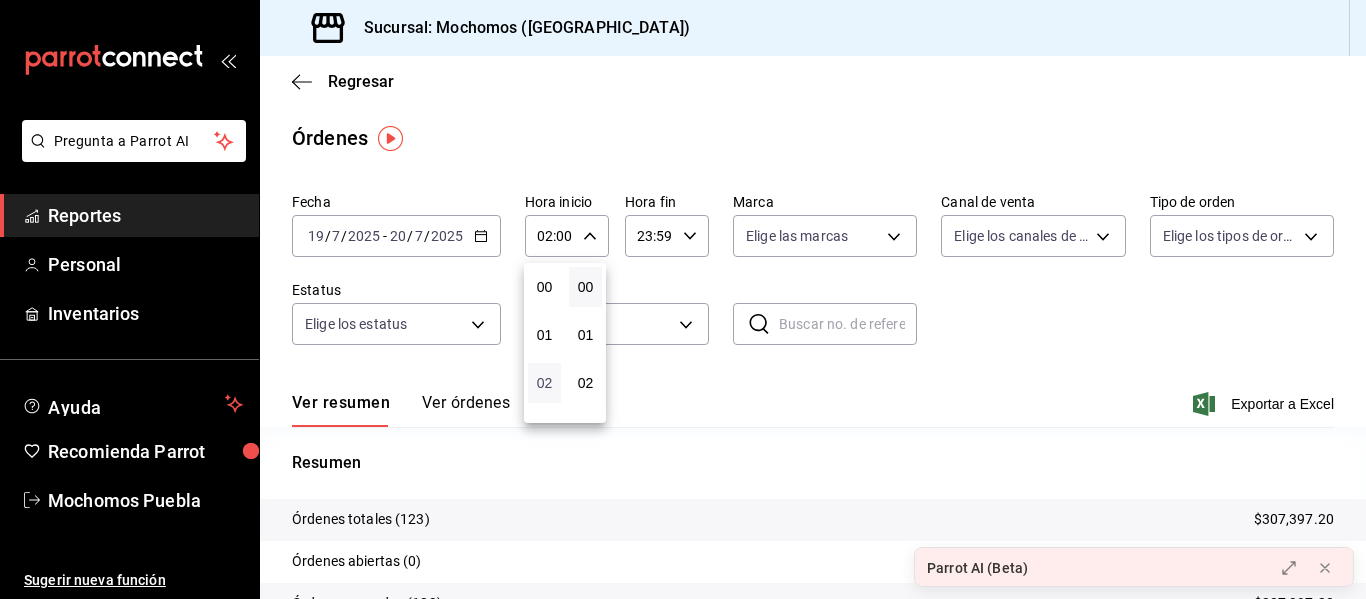 click on "02" at bounding box center [544, 383] 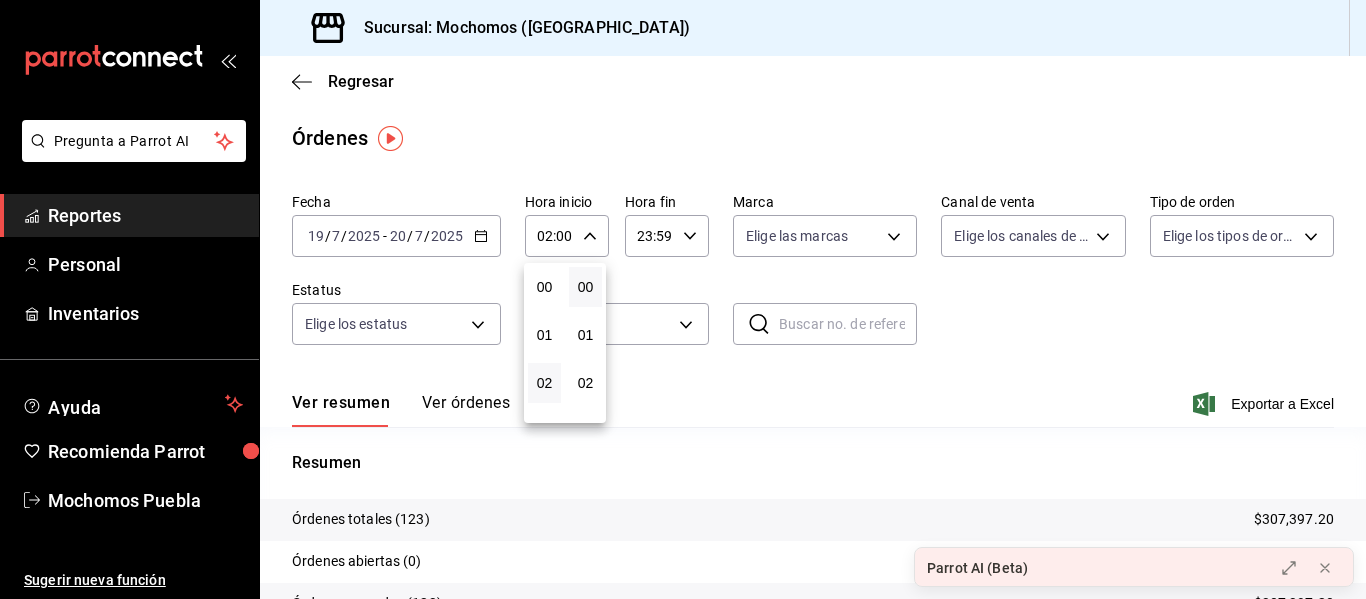 click at bounding box center (683, 299) 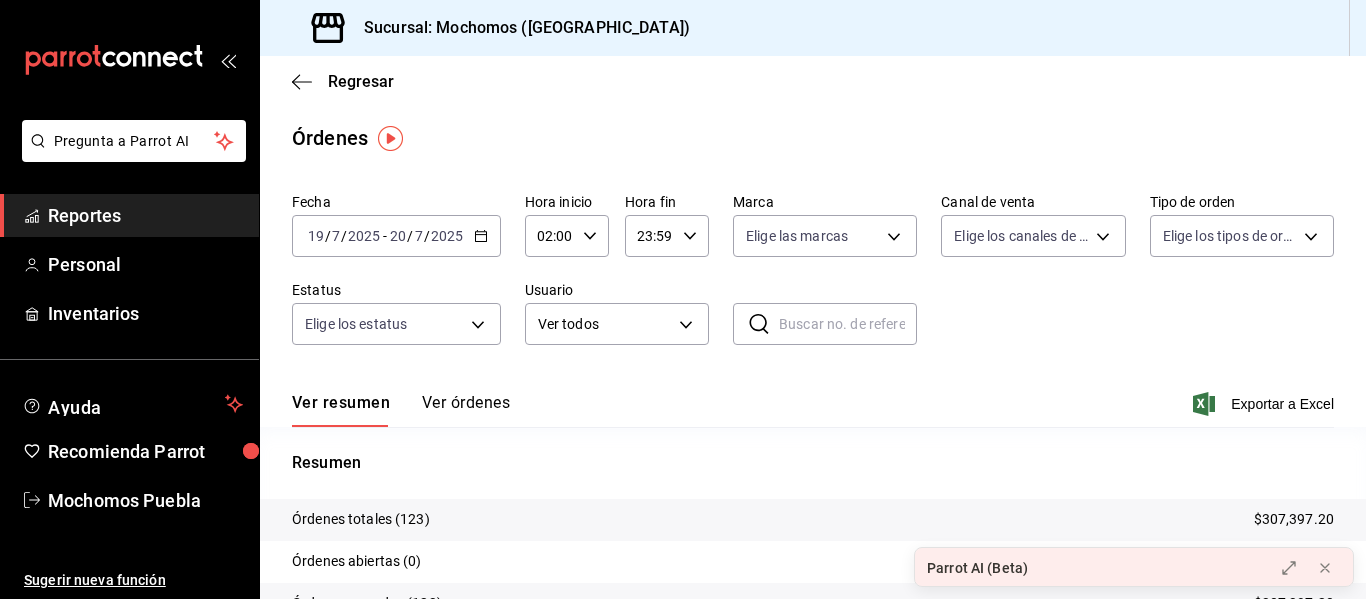click 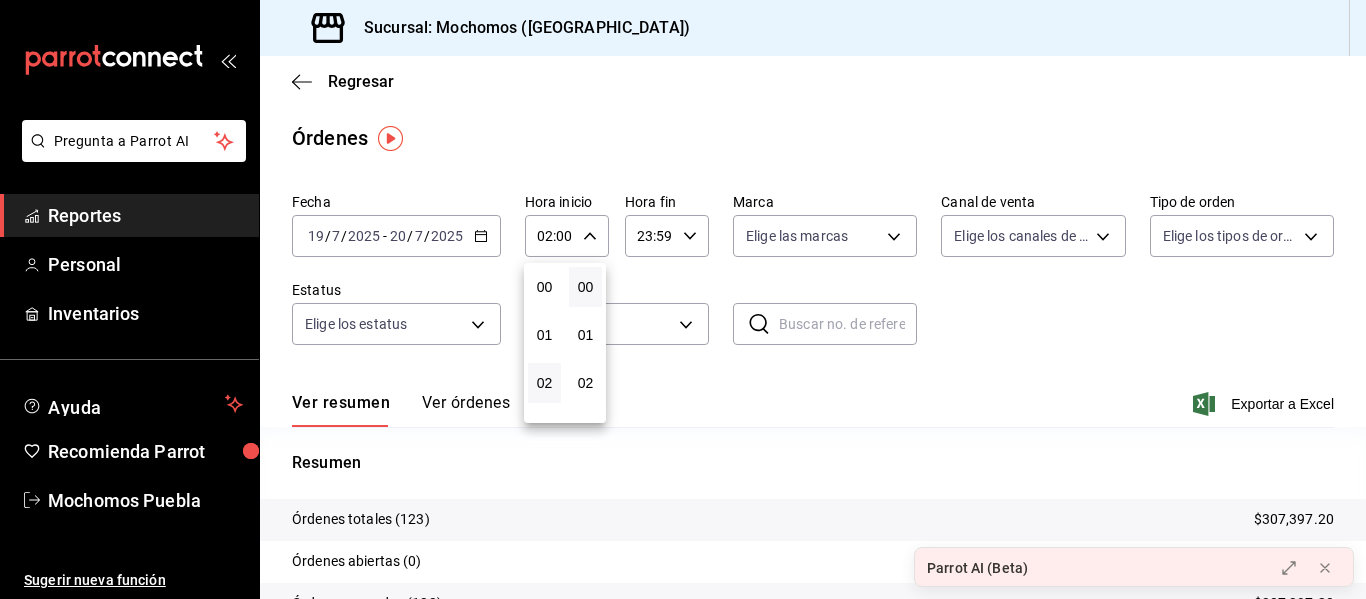 scroll, scrollTop: 96, scrollLeft: 0, axis: vertical 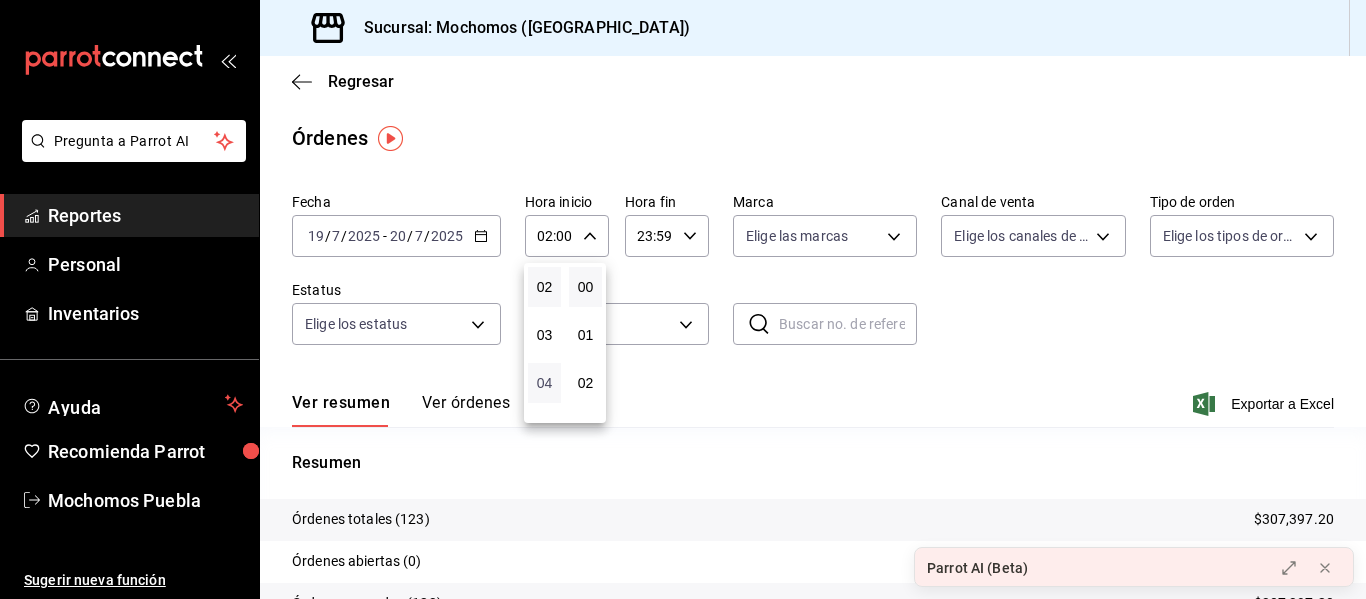 click on "04" at bounding box center (544, 383) 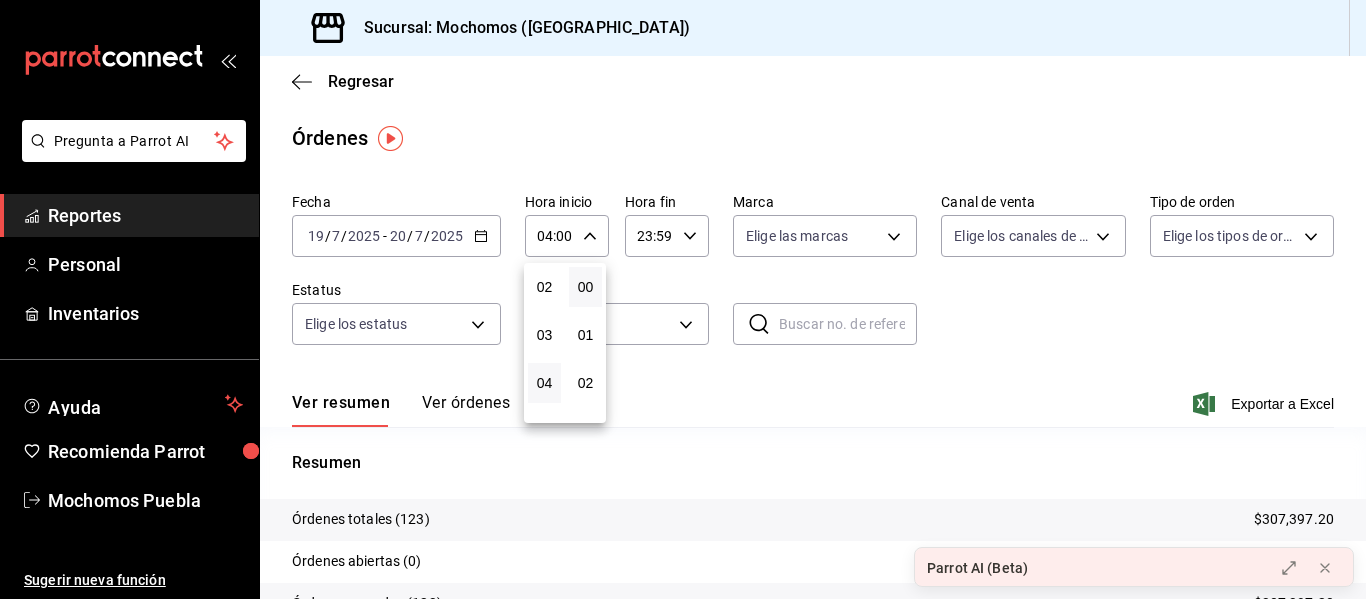click at bounding box center (683, 299) 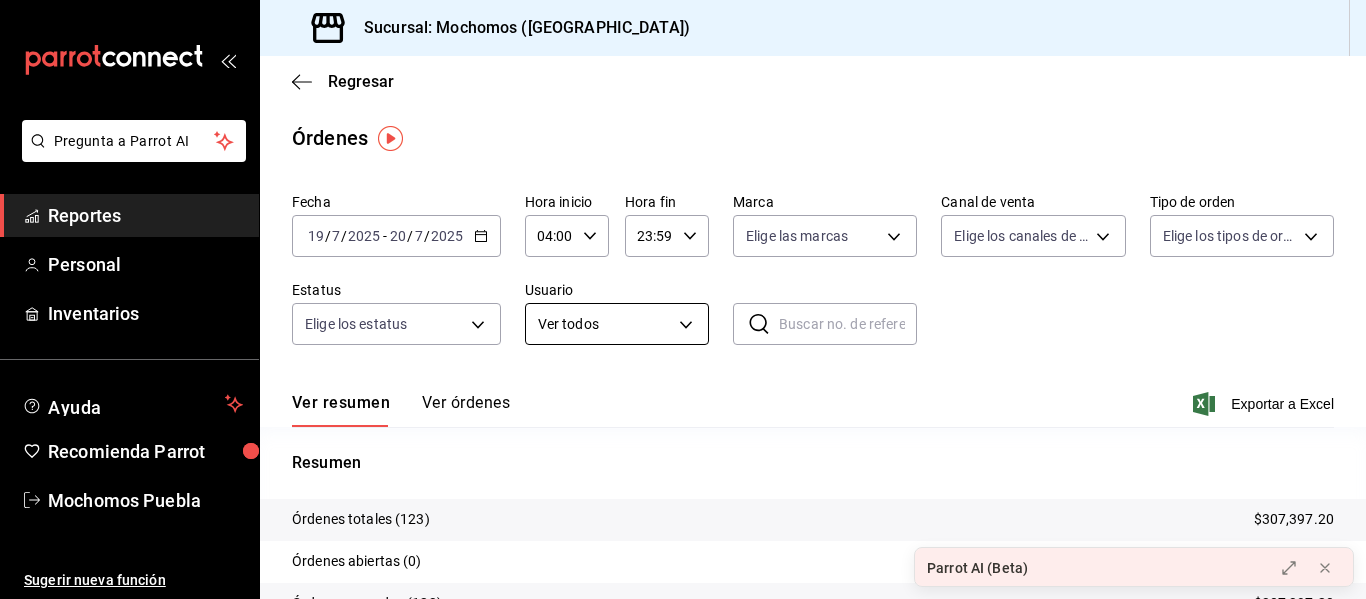 click on "Pregunta a Parrot AI Reportes   Personal   Inventarios   Ayuda Recomienda Parrot   Mochomos Puebla   Sugerir nueva función   Sucursal: [GEOGRAPHIC_DATA] ([GEOGRAPHIC_DATA]) Regresar Órdenes Fecha [DATE] [DATE] - [DATE] [DATE] Hora inicio 04:00 Hora inicio Hora fin 23:59 Hora fin Marca Elige las marcas Canal de venta Elige los [PERSON_NAME] de venta Tipo de orden Elige los tipos de orden Estatus Elige los estatus Usuario Ver todos ALL ​ ​ Ver resumen Ver órdenes Exportar a Excel Resumen Órdenes totales (123) $307,397.20 Órdenes abiertas (0) $0.00 Órdenes cerradas (123) $307,397.20 Órdenes canceladas (0) $0.00 Órdenes negadas (0) $0.00 ¿Quieres ver el consumo promedio por orden y comensal? Ve al reporte de Ticket promedio Pregunta a Parrot AI Reportes   Personal   Inventarios   Ayuda Recomienda Parrot   Mochomos Puebla   Sugerir nueva función   GANA 1 MES GRATIS EN TU SUSCRIPCIÓN AQUÍ Ver video tutorial Ir a video Parrot AI (Beta) Visitar centro de ayuda [PHONE_NUMBER] [EMAIL_ADDRESS][DOMAIN_NAME]" at bounding box center [683, 299] 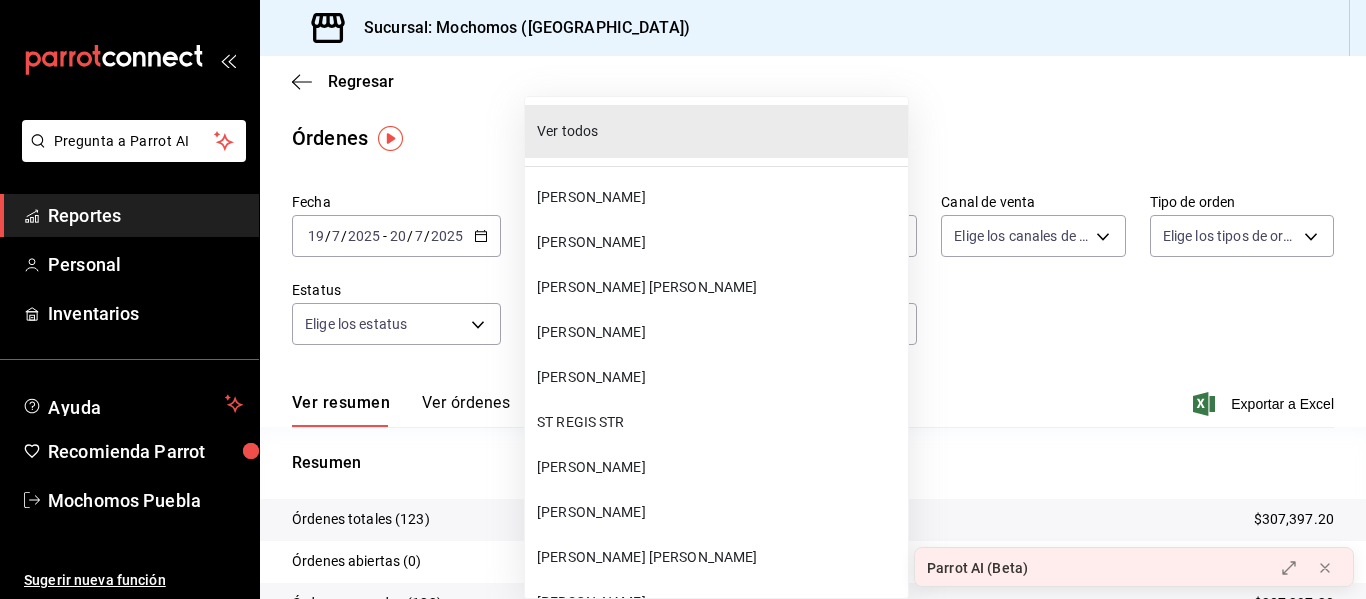 click on "[PERSON_NAME]" at bounding box center (718, 332) 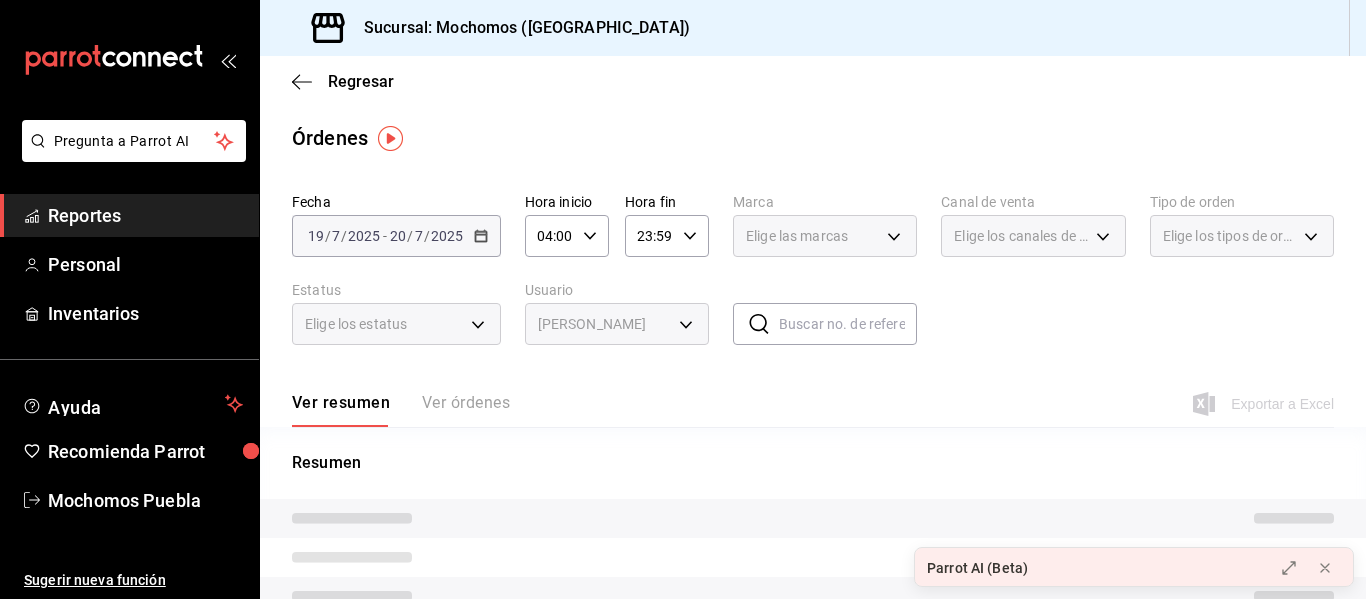type on "46ee0f33-e5c7-4cae-860f-5846b7727294" 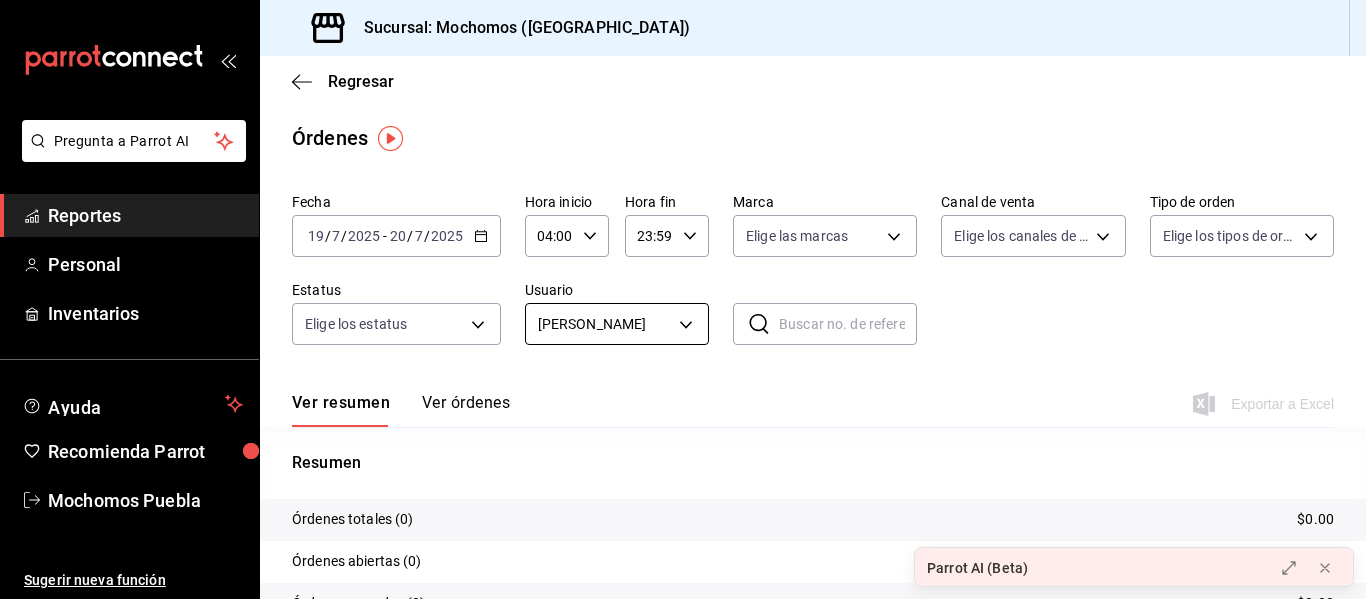 click on "Pregunta a Parrot AI Reportes   Personal   Inventarios   Ayuda Recomienda Parrot   Mochomos Puebla   Sugerir nueva función   Sucursal: [GEOGRAPHIC_DATA] ([GEOGRAPHIC_DATA]) Regresar Órdenes Fecha [DATE] [DATE] - [DATE] [DATE] Hora inicio 04:00 Hora inicio Hora fin 23:59 Hora fin Marca Elige las marcas Canal de venta Elige los [PERSON_NAME] de venta Tipo de orden Elige los tipos de orden Estatus Elige los estatus Usuario [PERSON_NAME] 46ee0f33-e5c7-4cae-860f-5846b7727294 ​ ​ Ver resumen Ver órdenes Exportar a Excel Resumen Órdenes totales (0) $0.00 Órdenes abiertas (0) $0.00 Órdenes cerradas (0) $0.00 Órdenes canceladas (0) $0.00 Órdenes negadas (0) $0.00 ¿Quieres ver el consumo promedio por orden y comensal? Ve al reporte de Ticket promedio Pregunta a Parrot AI Reportes   Personal   Inventarios   Ayuda Recomienda Parrot   Mochomos Puebla   Sugerir nueva función   GANA 1 MES GRATIS EN TU SUSCRIPCIÓN AQUÍ Ver video tutorial Ir a video Parrot AI (Beta) Visitar centro de ayuda [PHONE_NUMBER]" at bounding box center [683, 299] 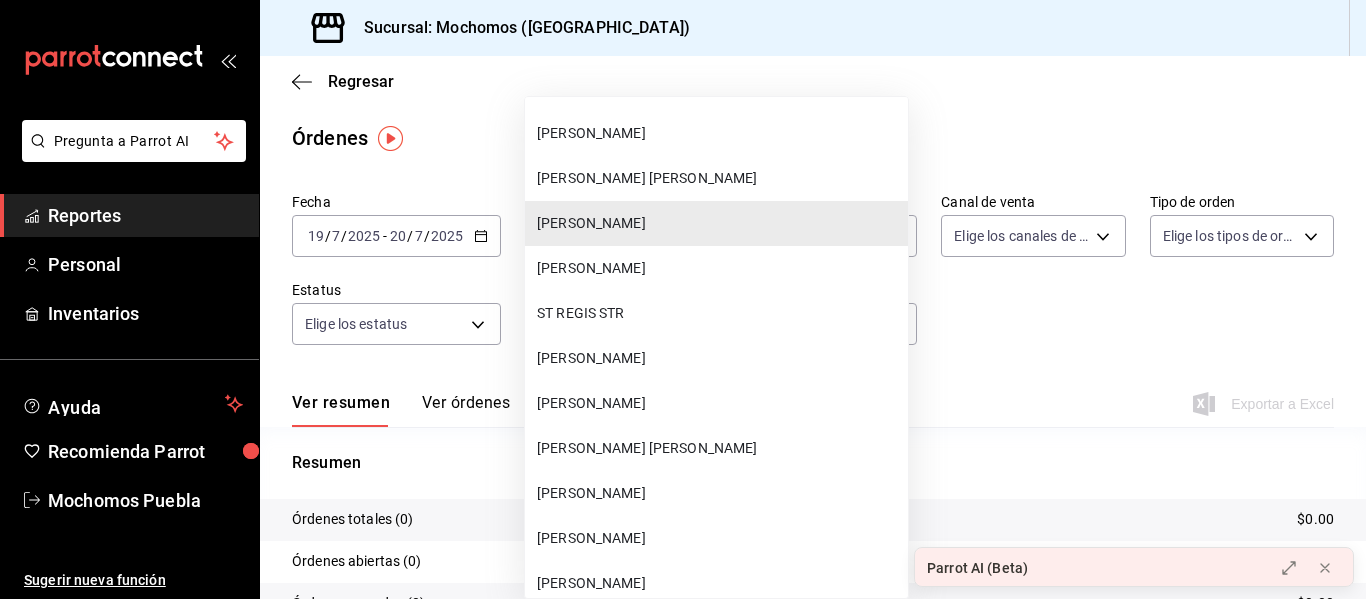 scroll, scrollTop: 125, scrollLeft: 0, axis: vertical 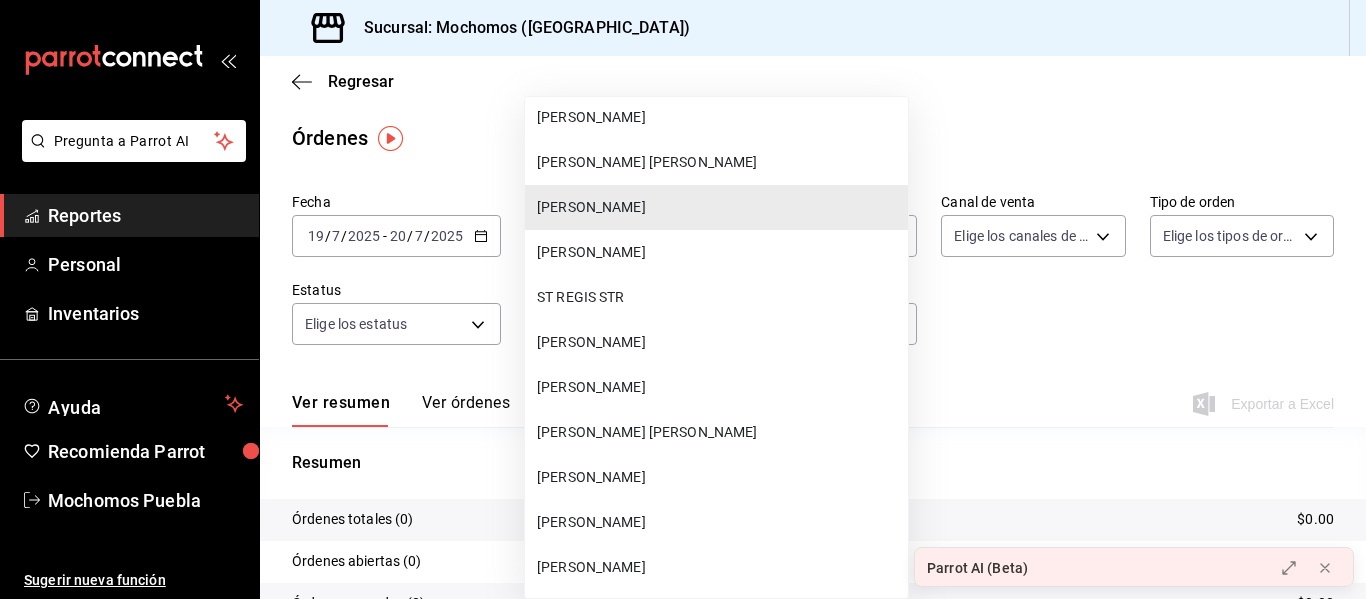 type 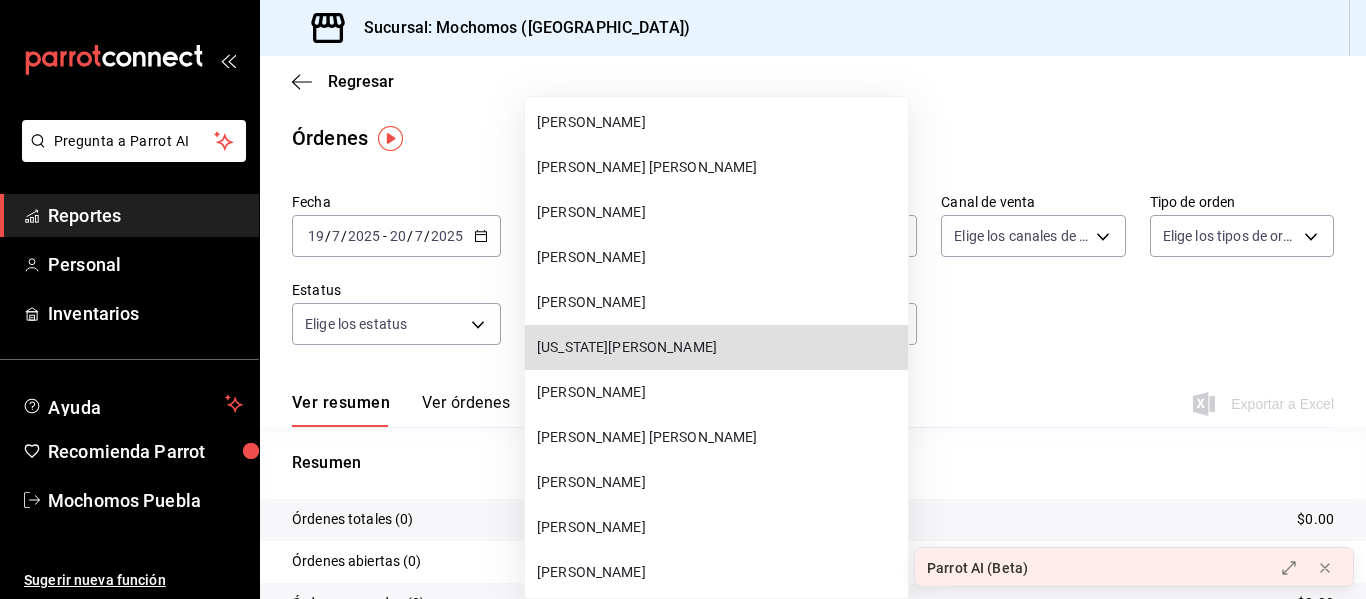 type 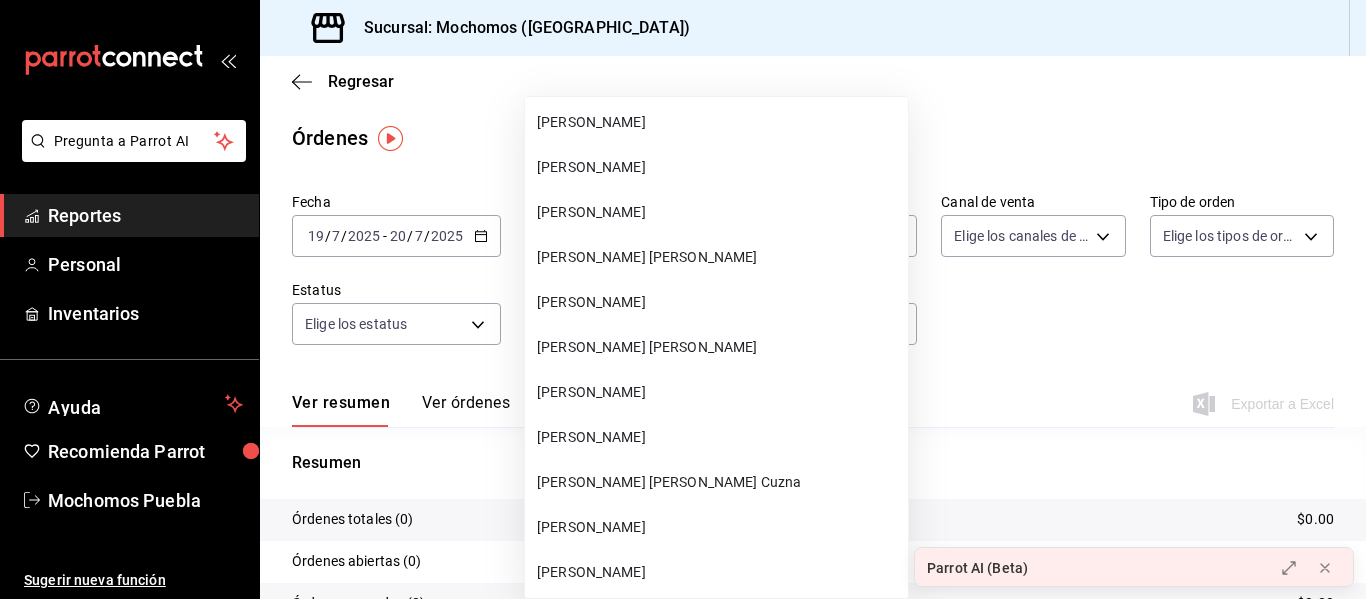 type 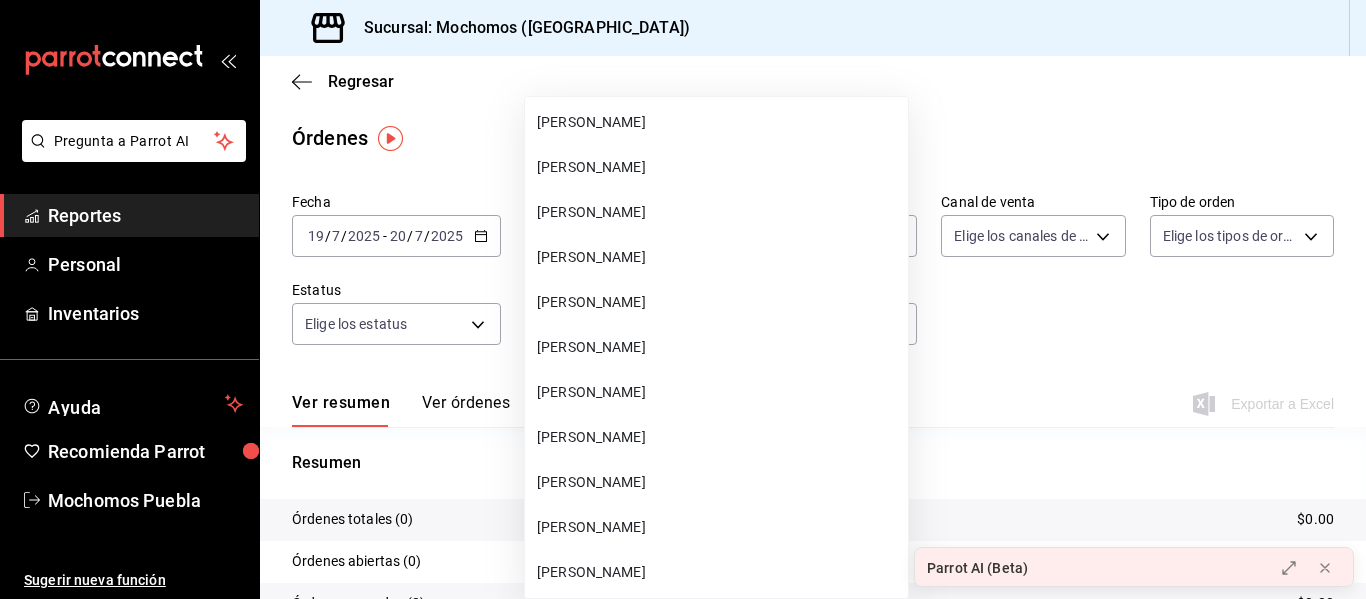 type 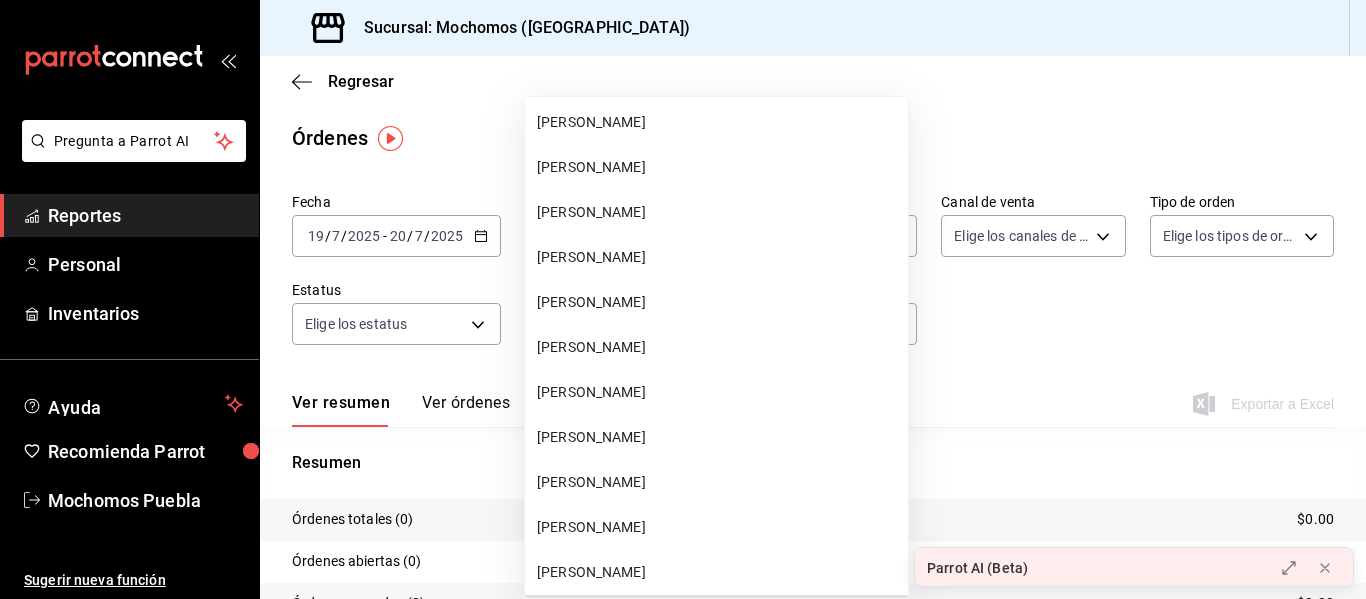 scroll, scrollTop: 12942, scrollLeft: 0, axis: vertical 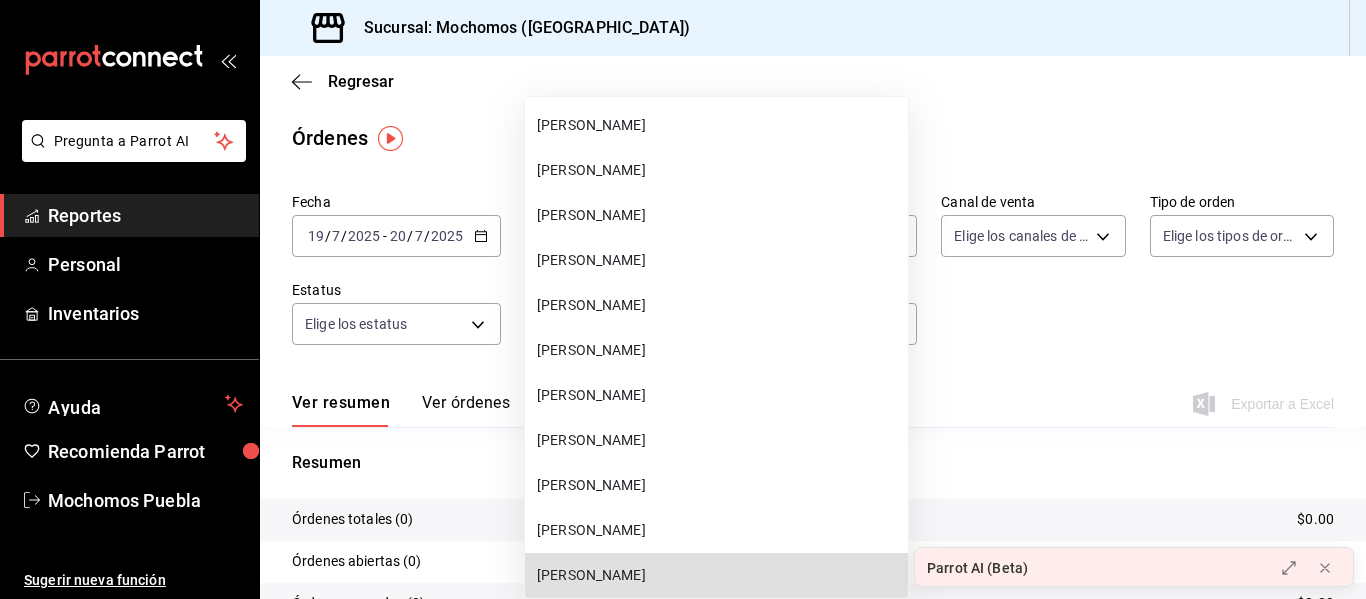 type 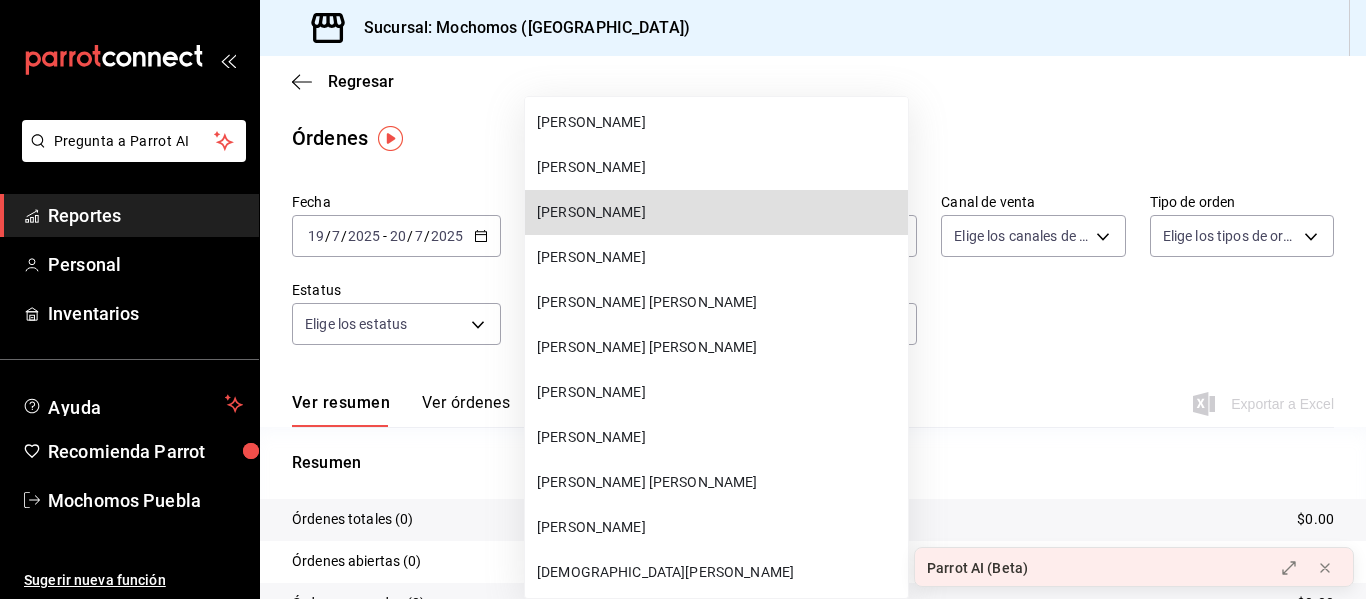 type 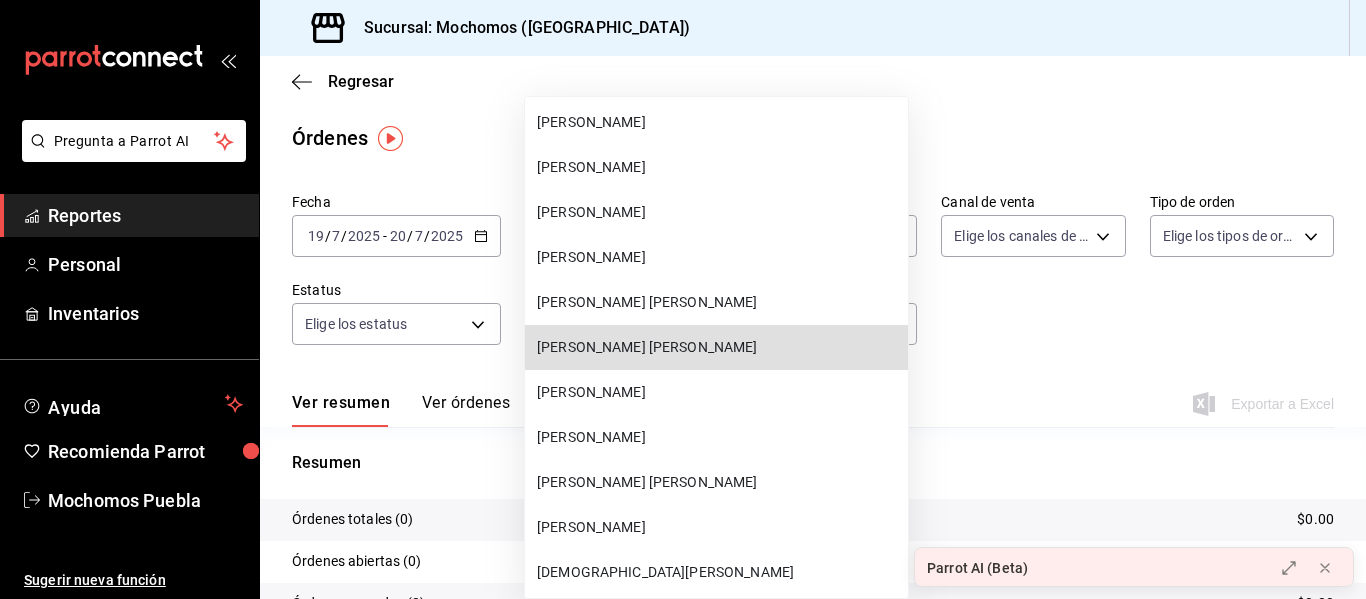 scroll, scrollTop: 13800, scrollLeft: 0, axis: vertical 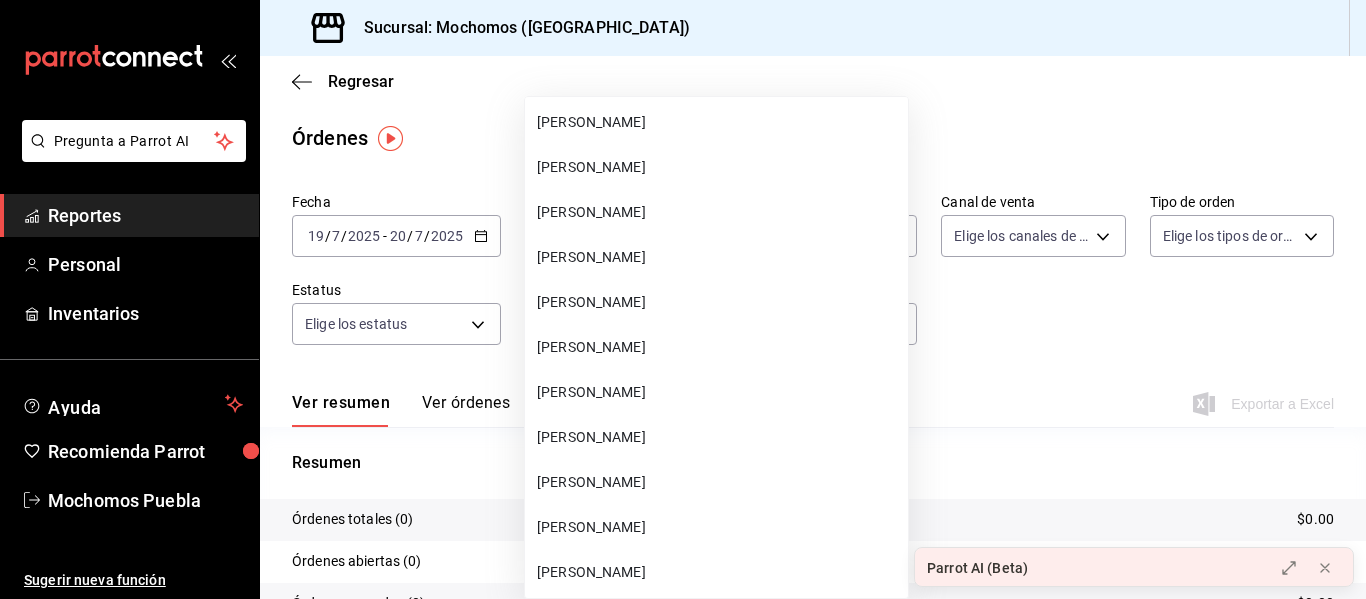 type 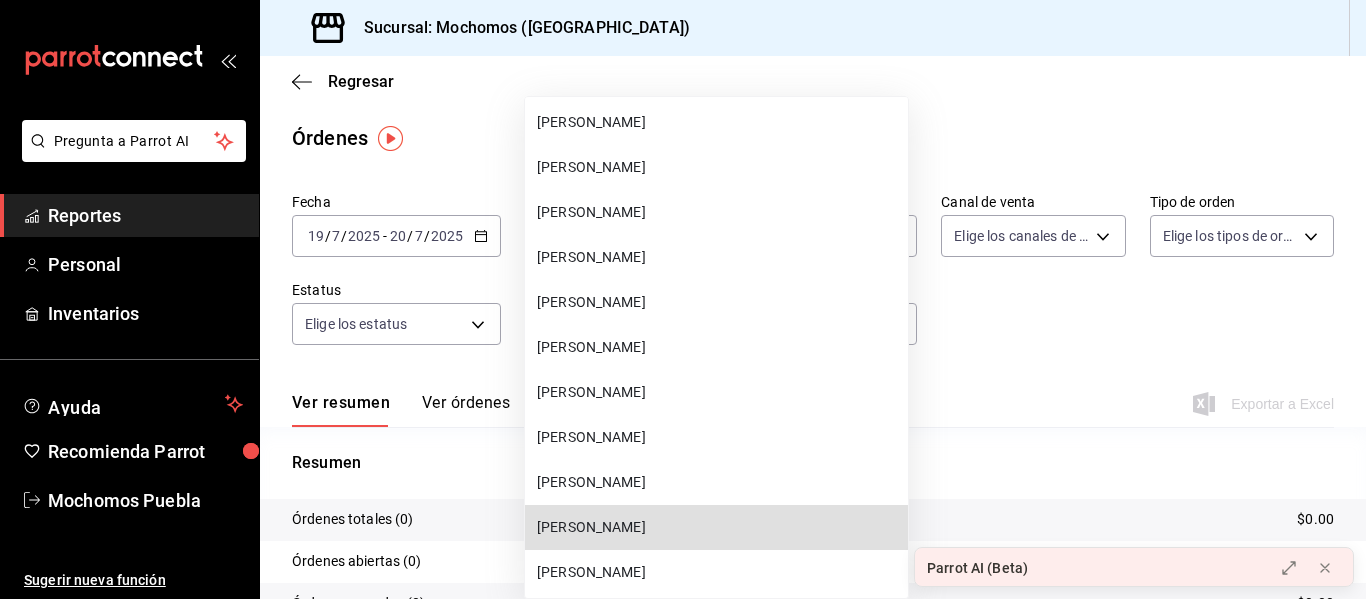 type 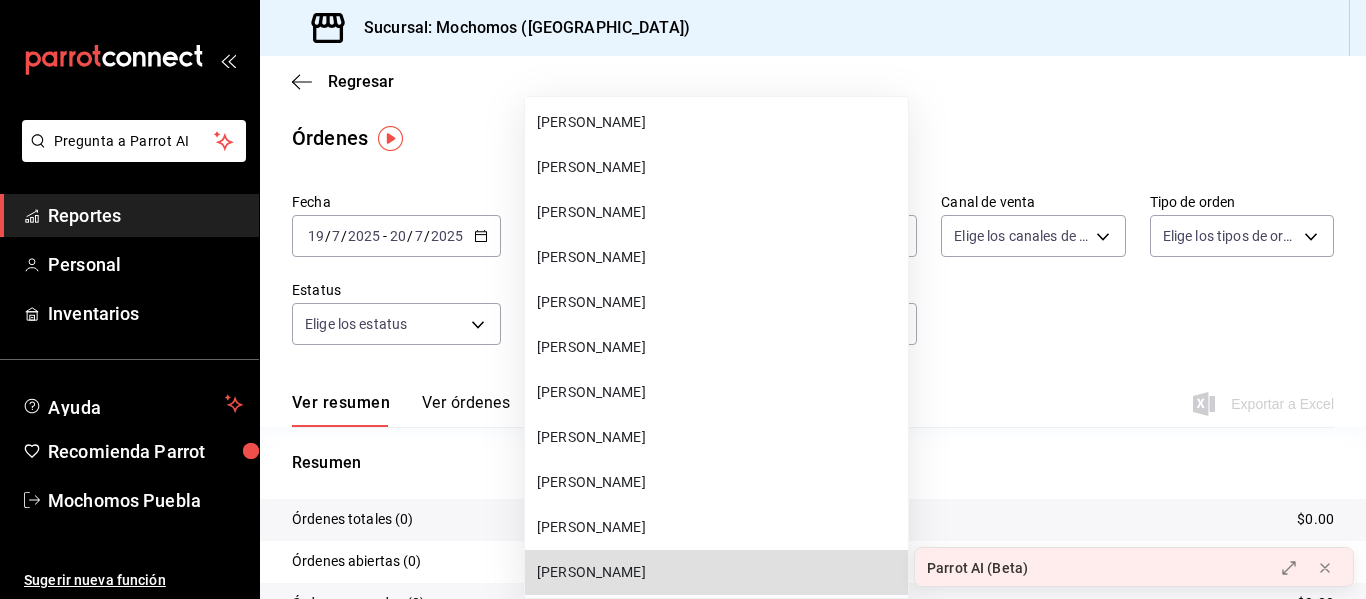 type 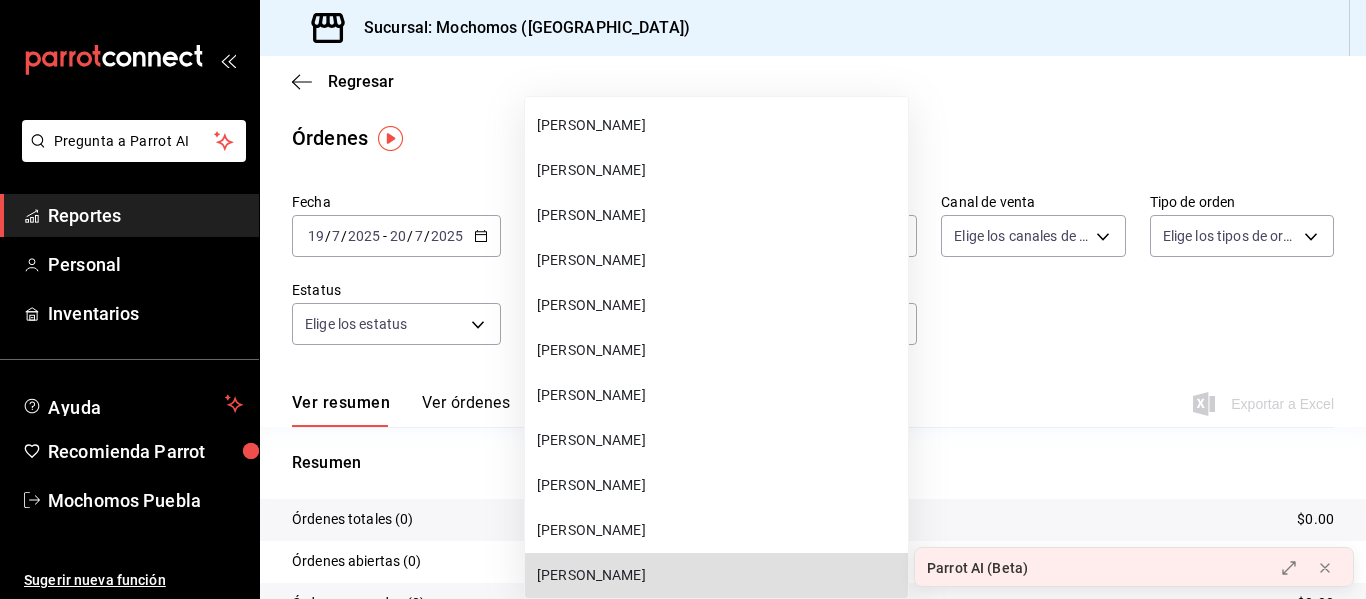 type 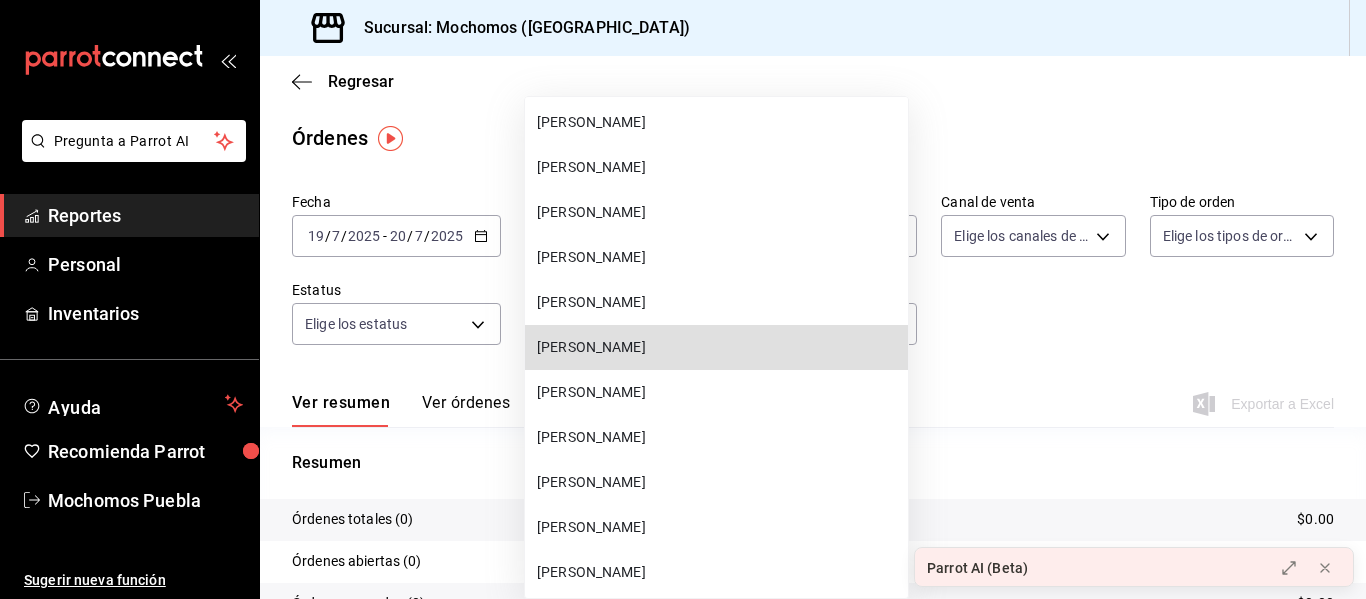 type 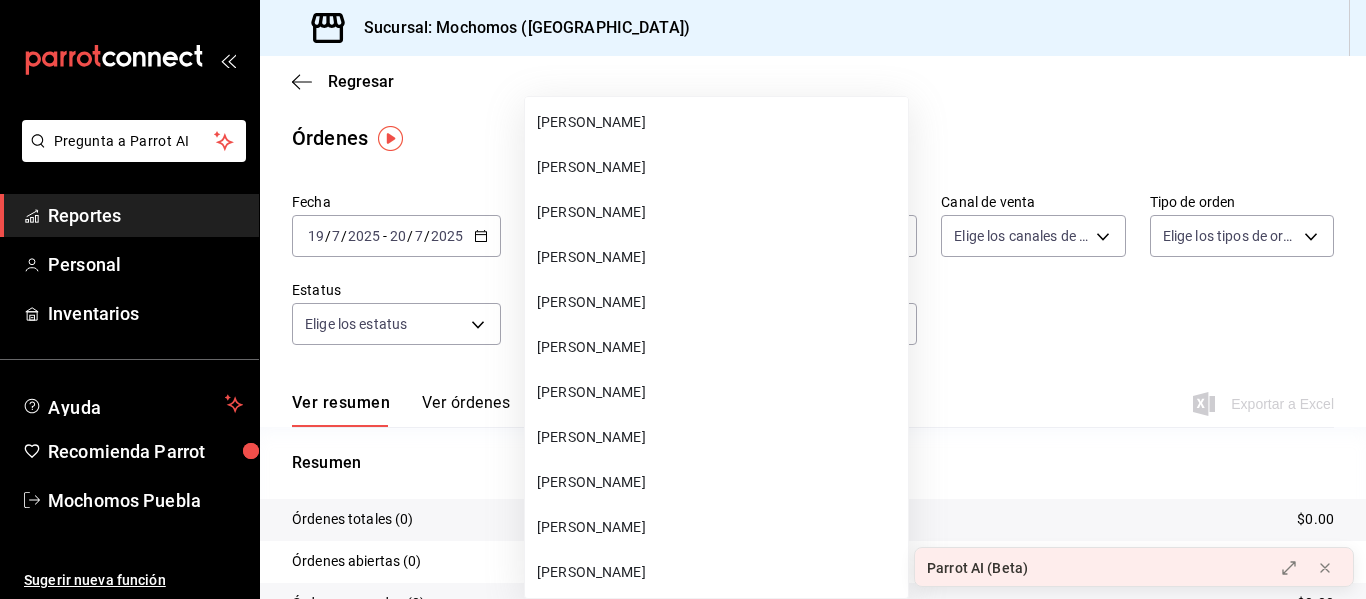 scroll, scrollTop: 15195, scrollLeft: 0, axis: vertical 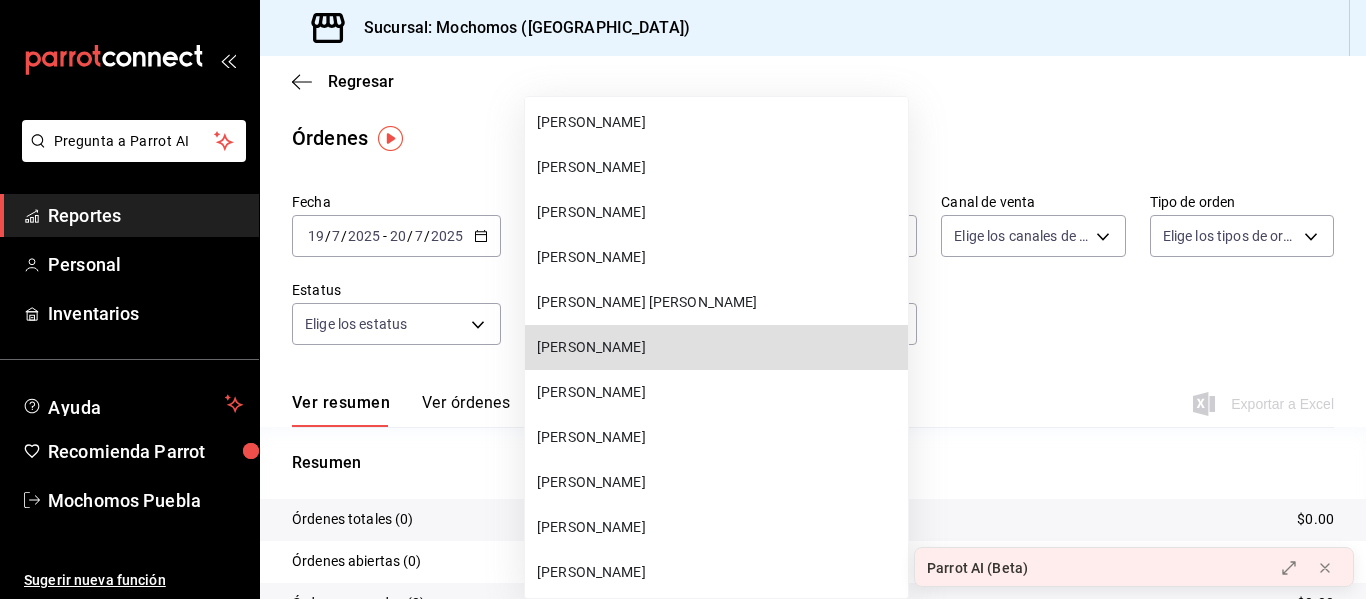 type 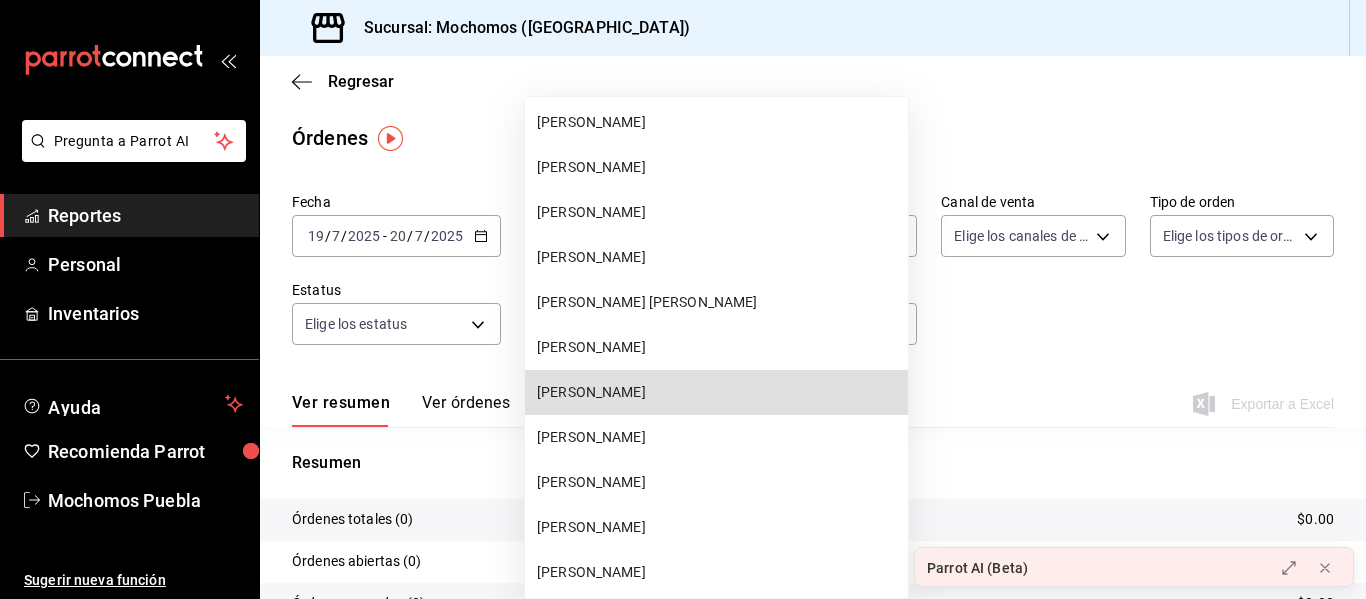 type 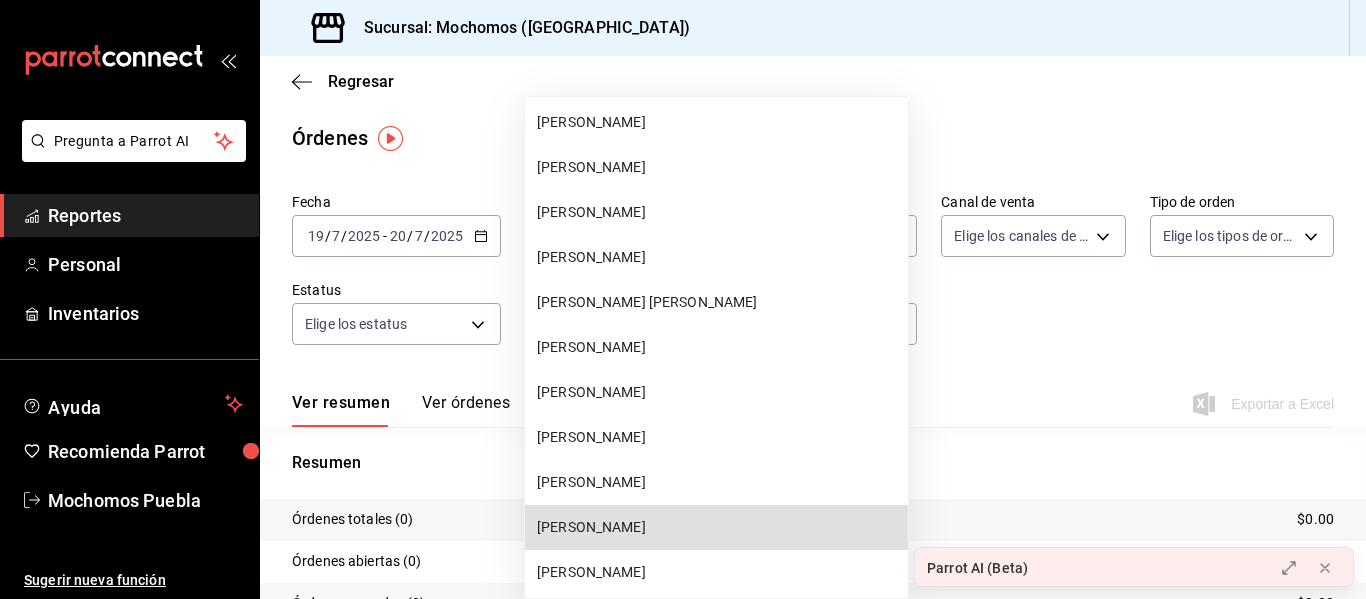 type 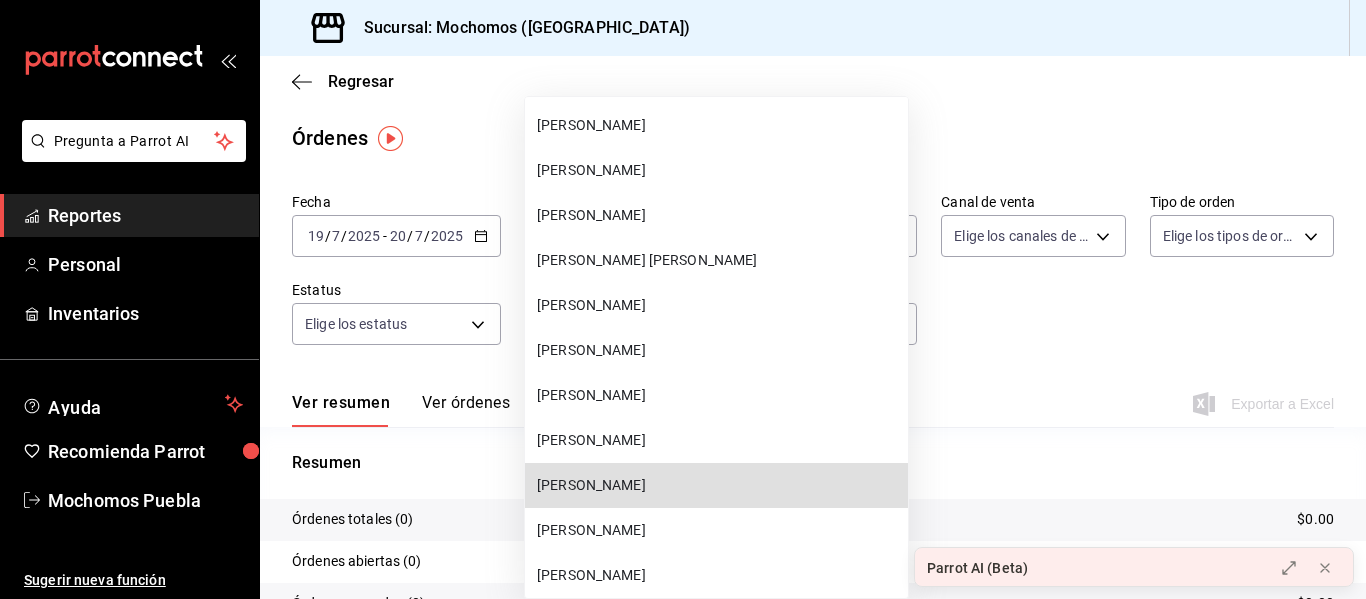 type 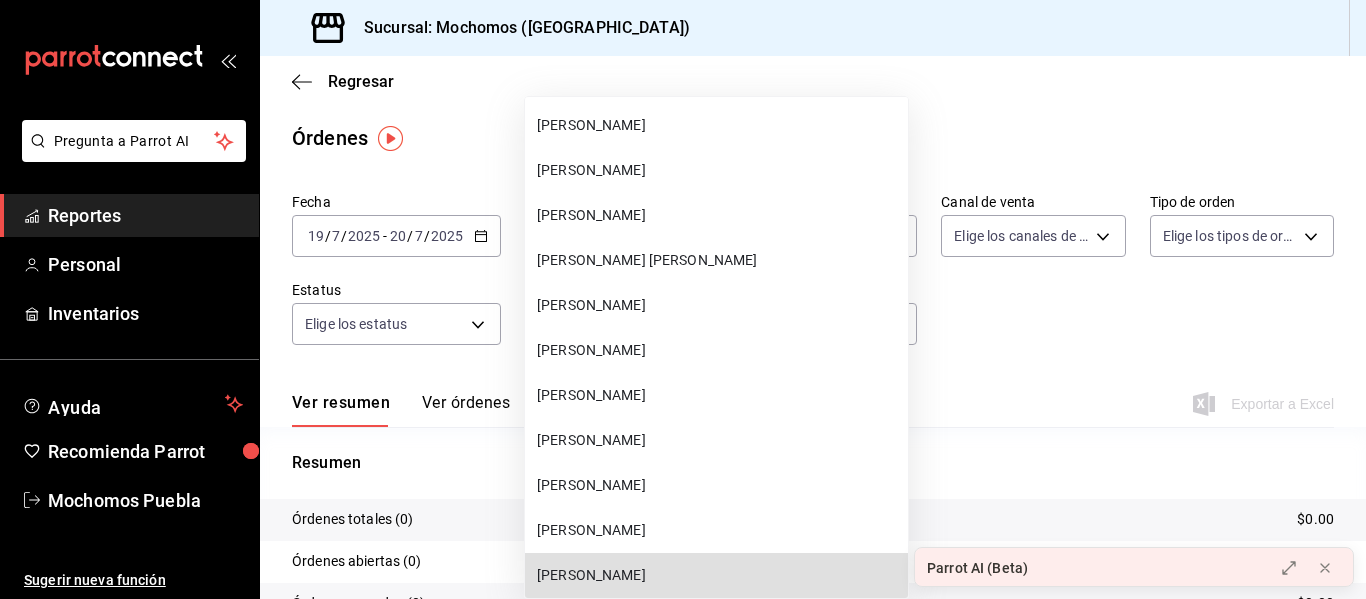 scroll, scrollTop: 16320, scrollLeft: 0, axis: vertical 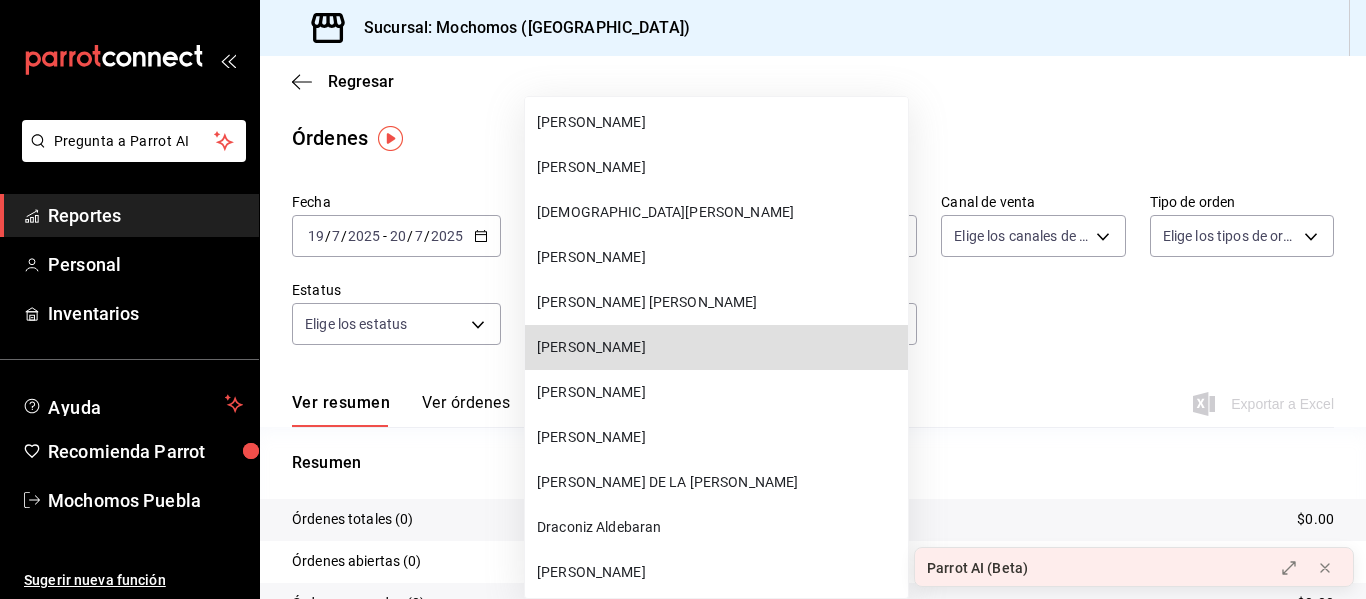type 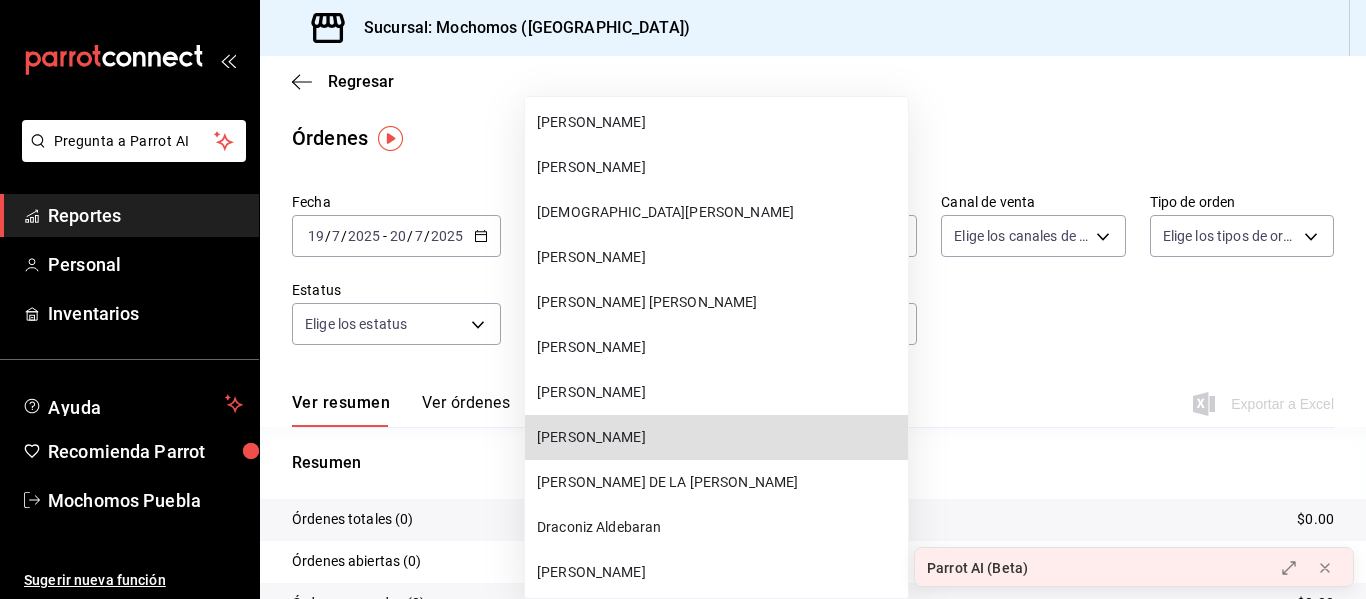 type 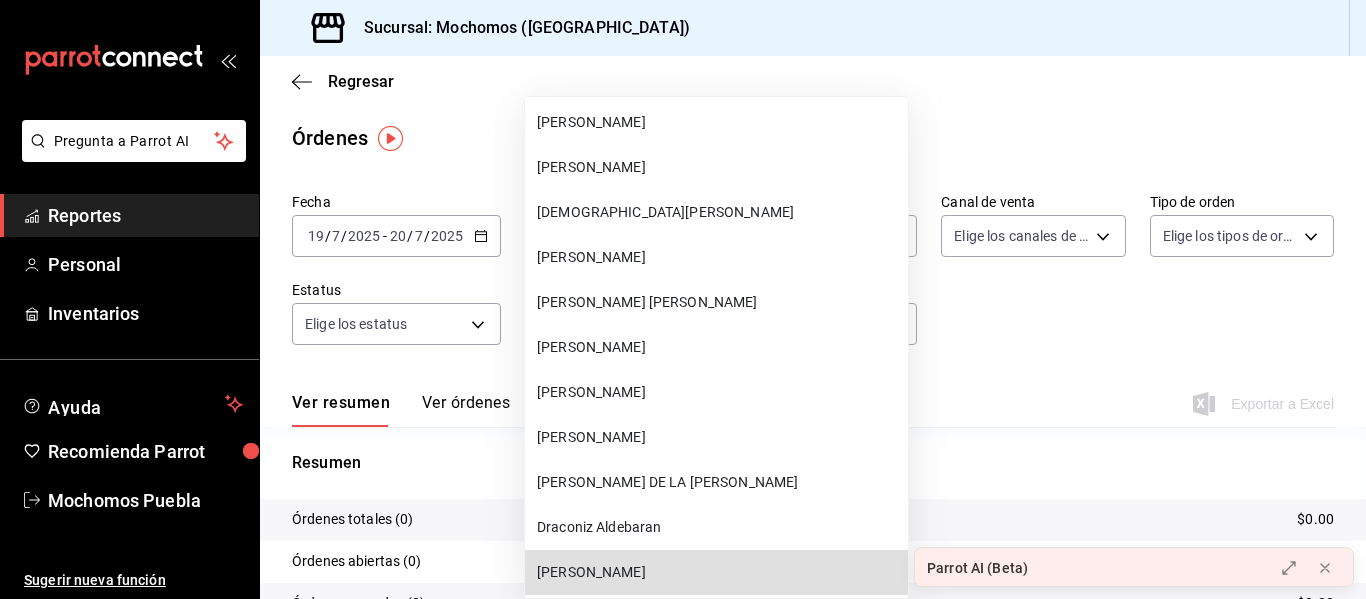 type 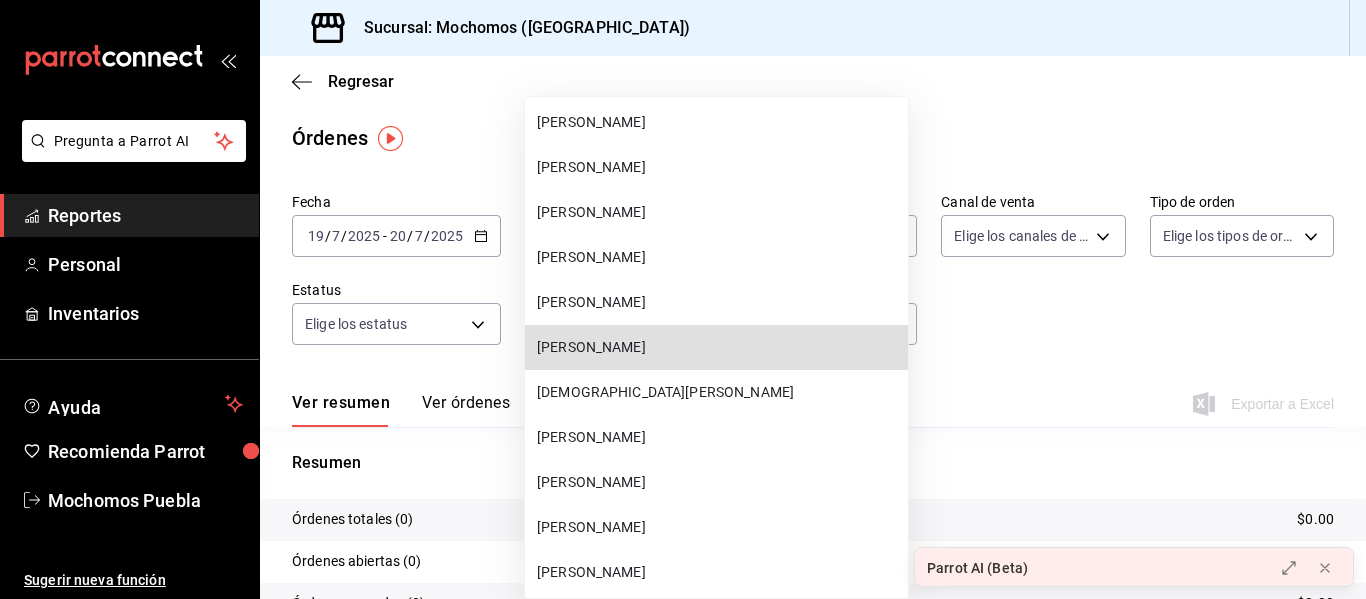 type 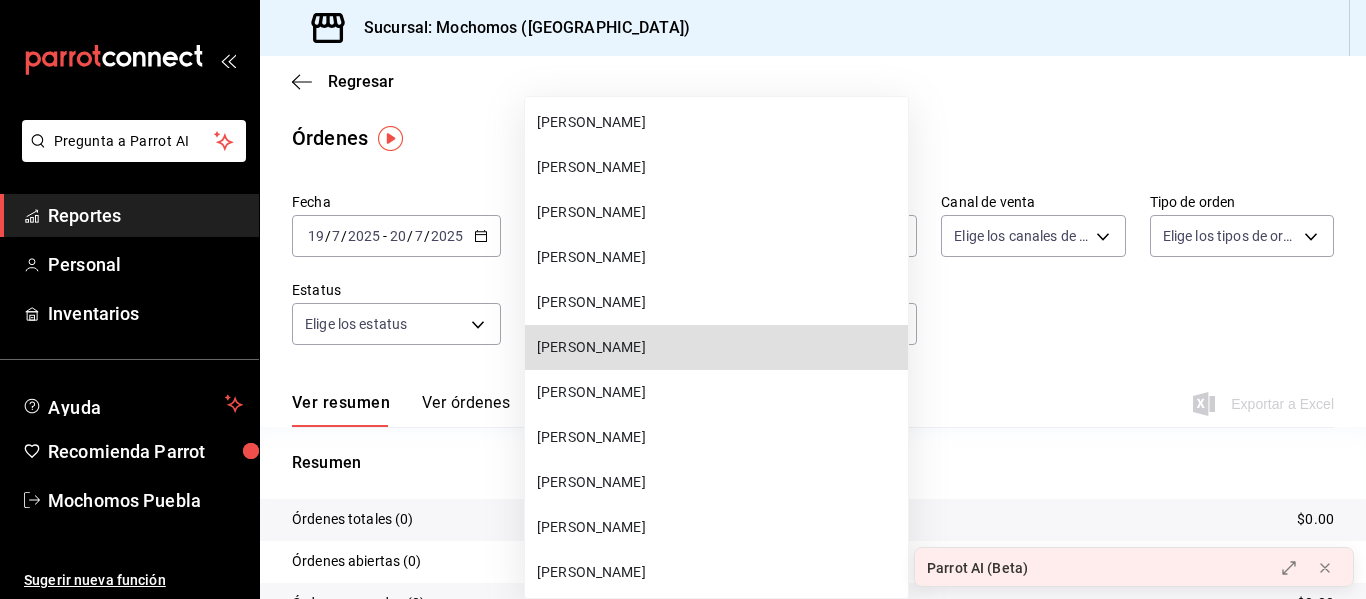 type 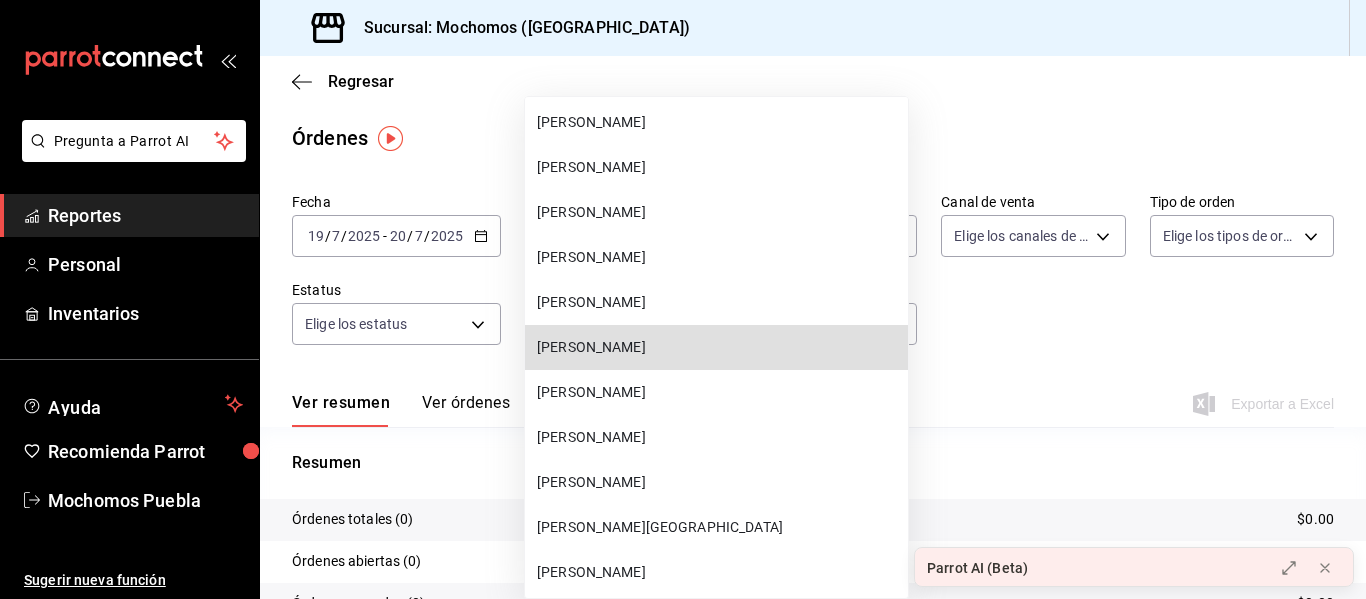 type 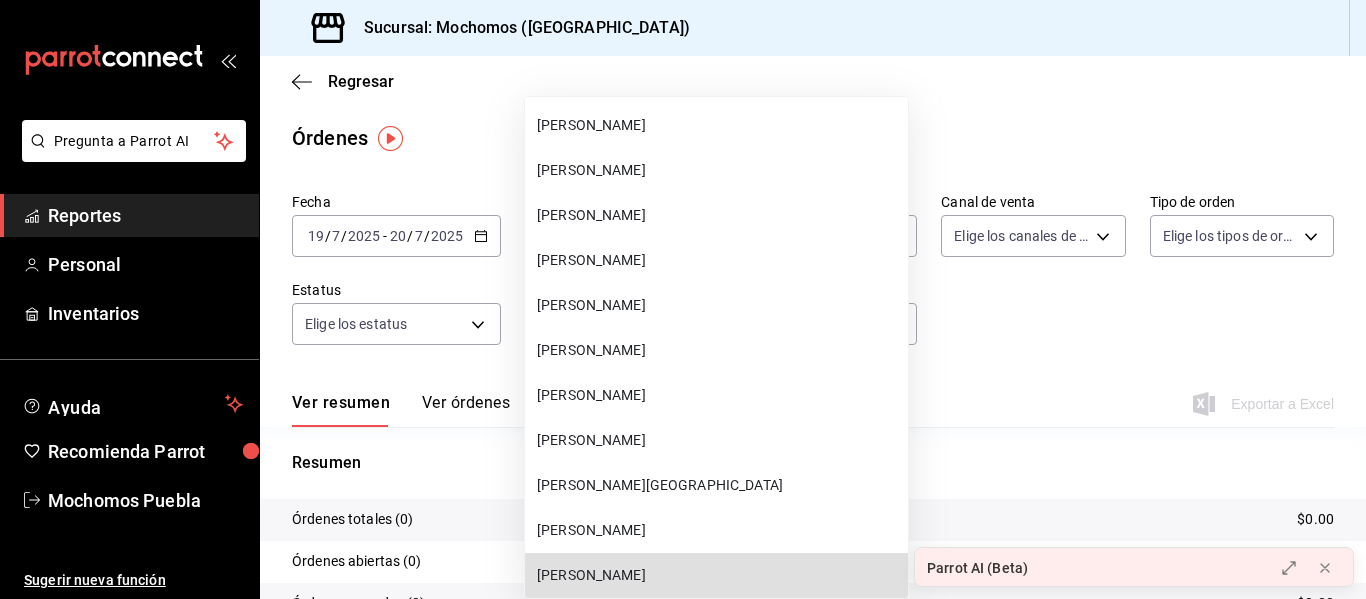 type 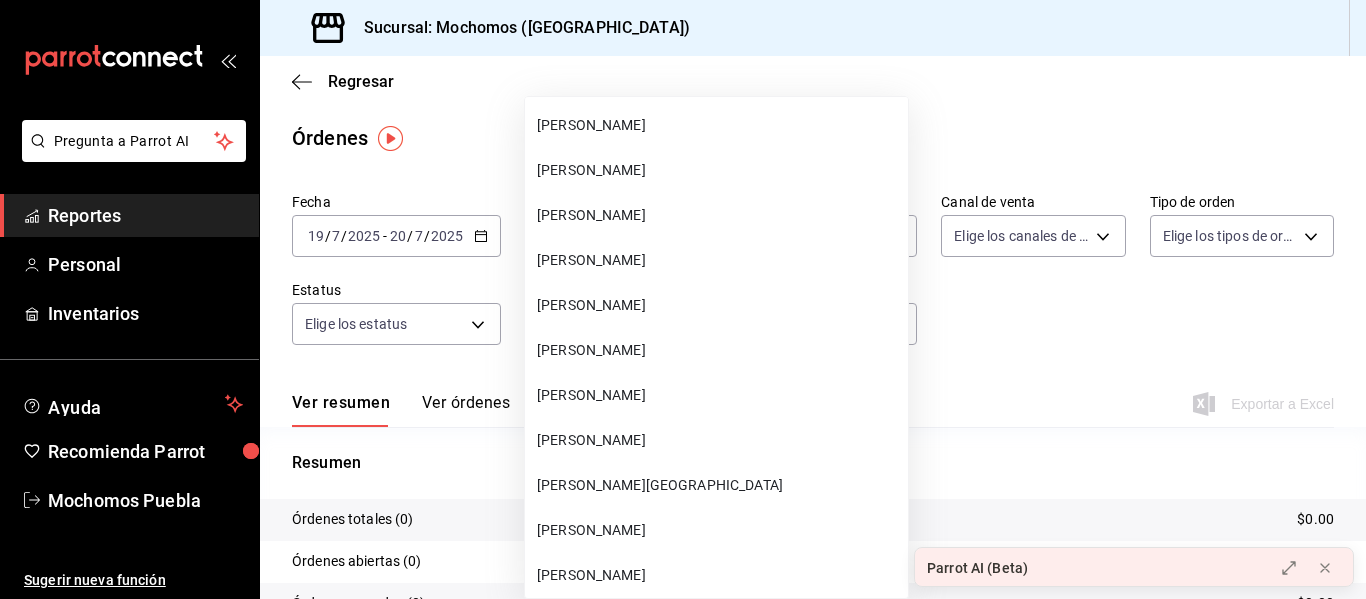 scroll, scrollTop: 17985, scrollLeft: 0, axis: vertical 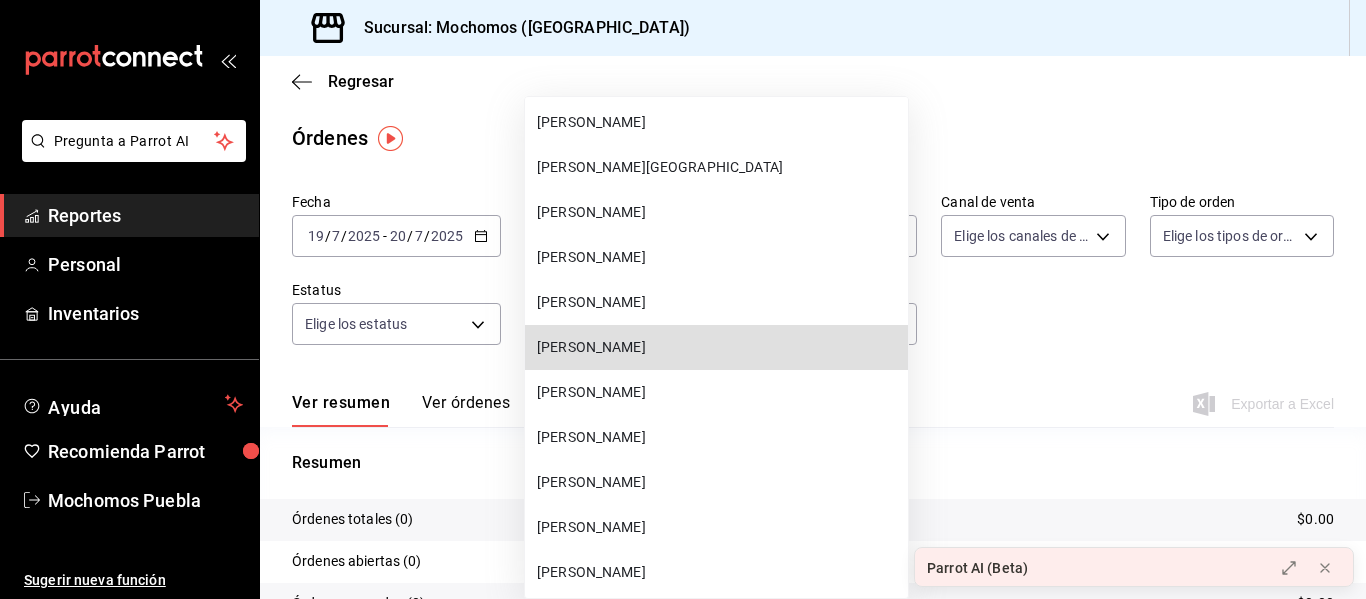 type 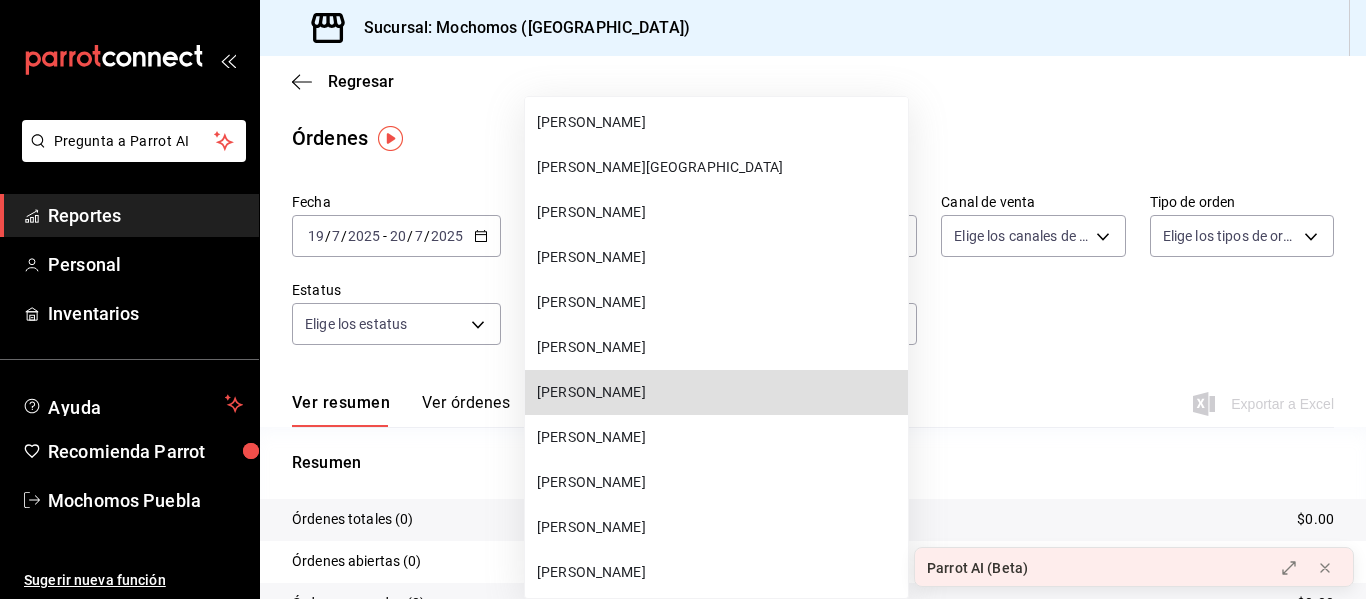 type 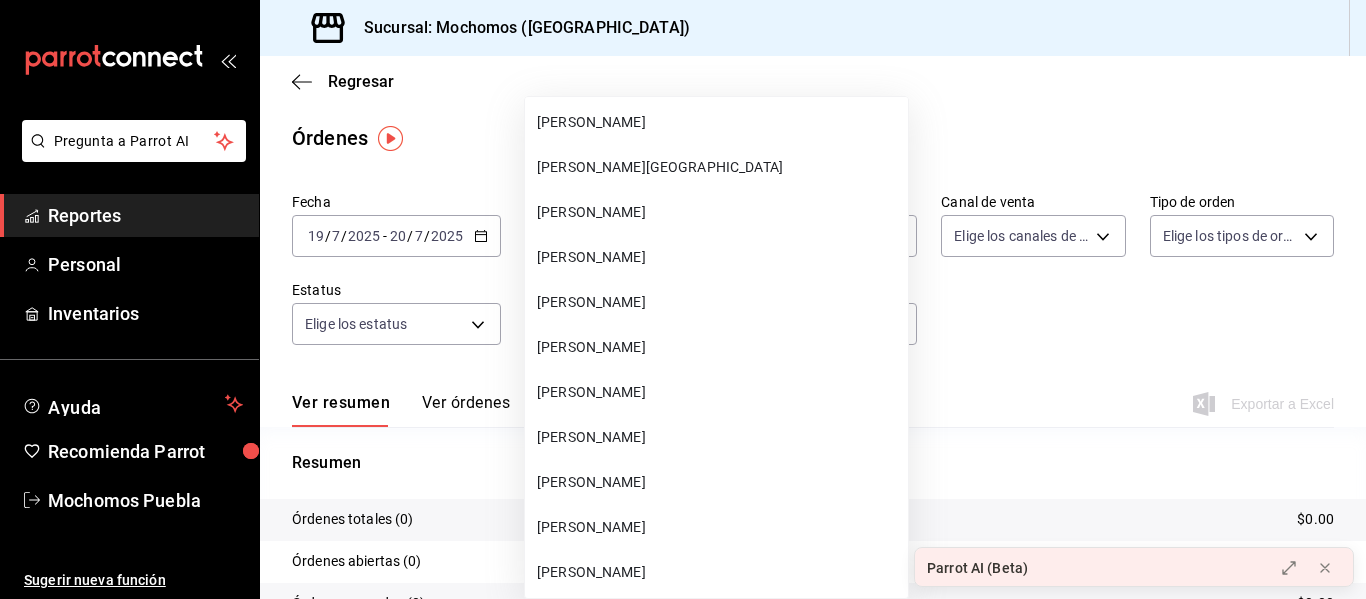 scroll, scrollTop: 19110, scrollLeft: 0, axis: vertical 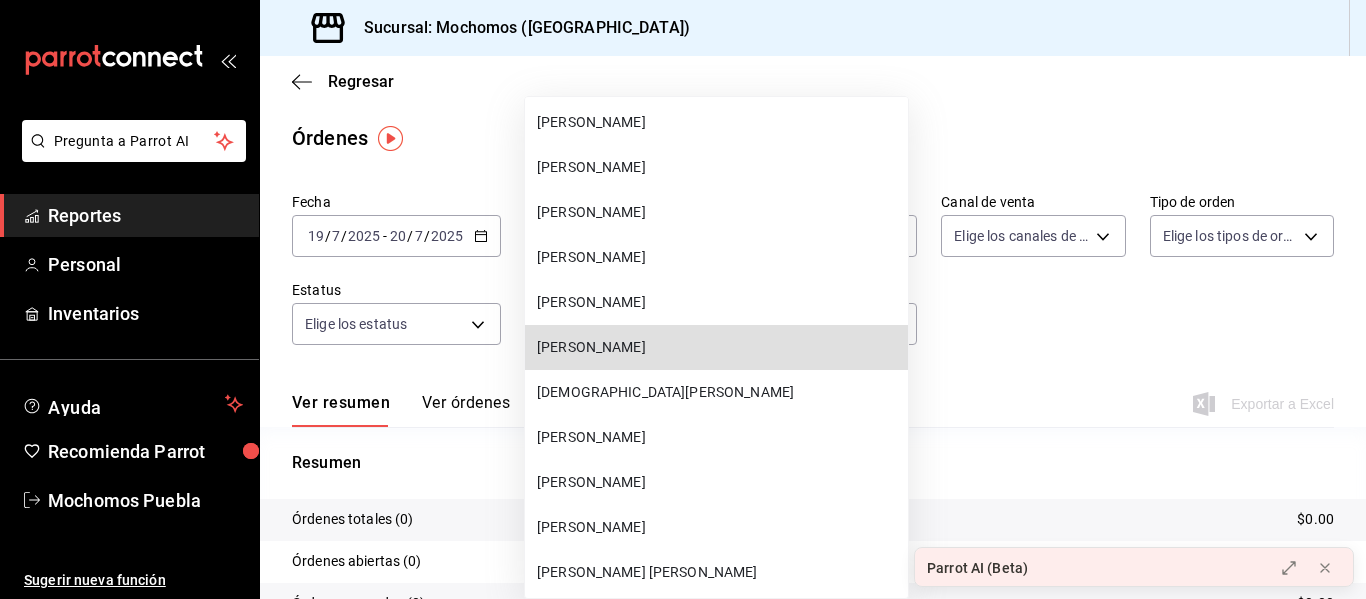 type 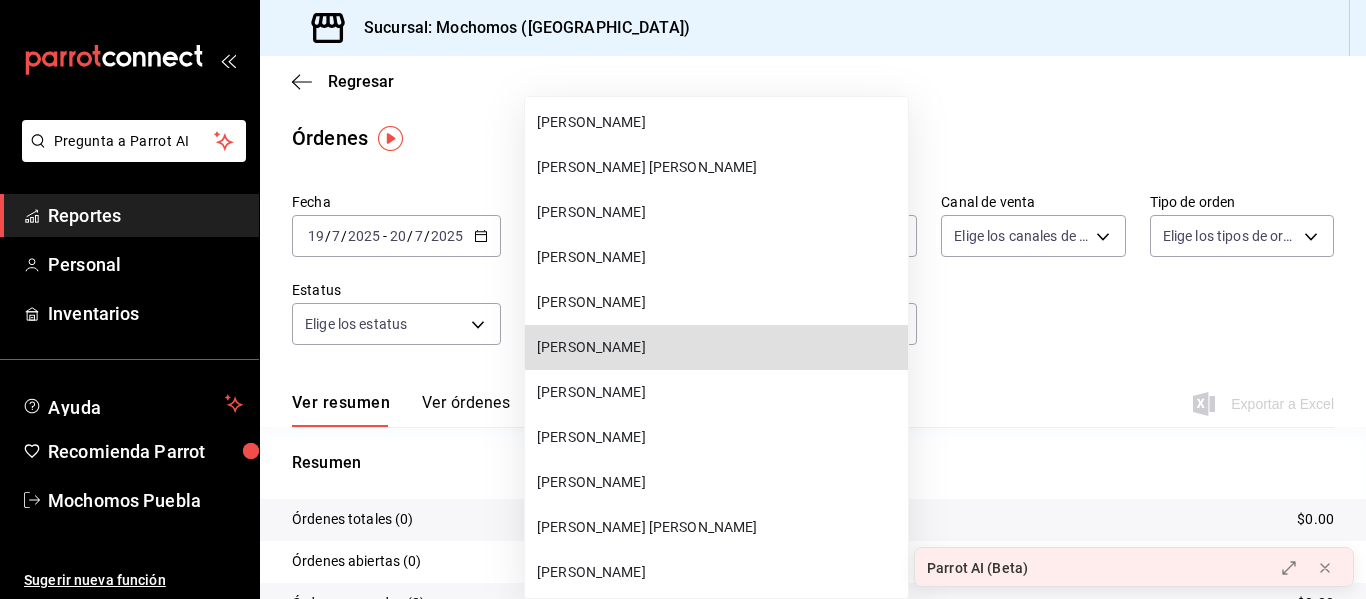 type 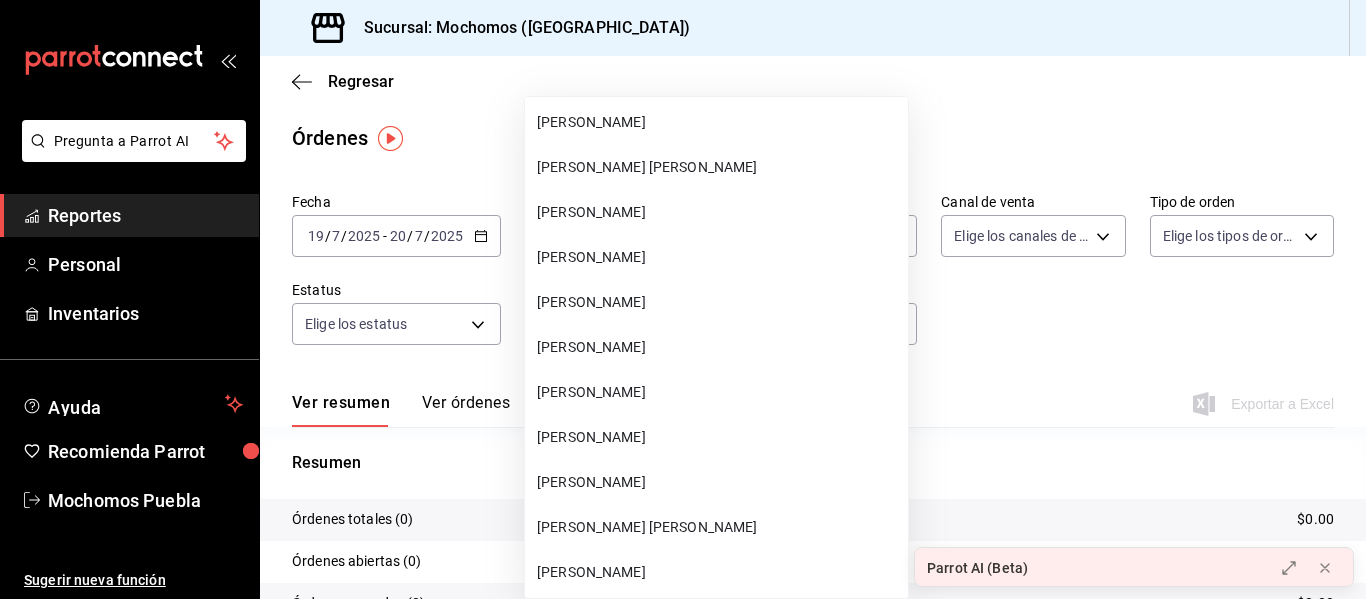 scroll, scrollTop: 20775, scrollLeft: 0, axis: vertical 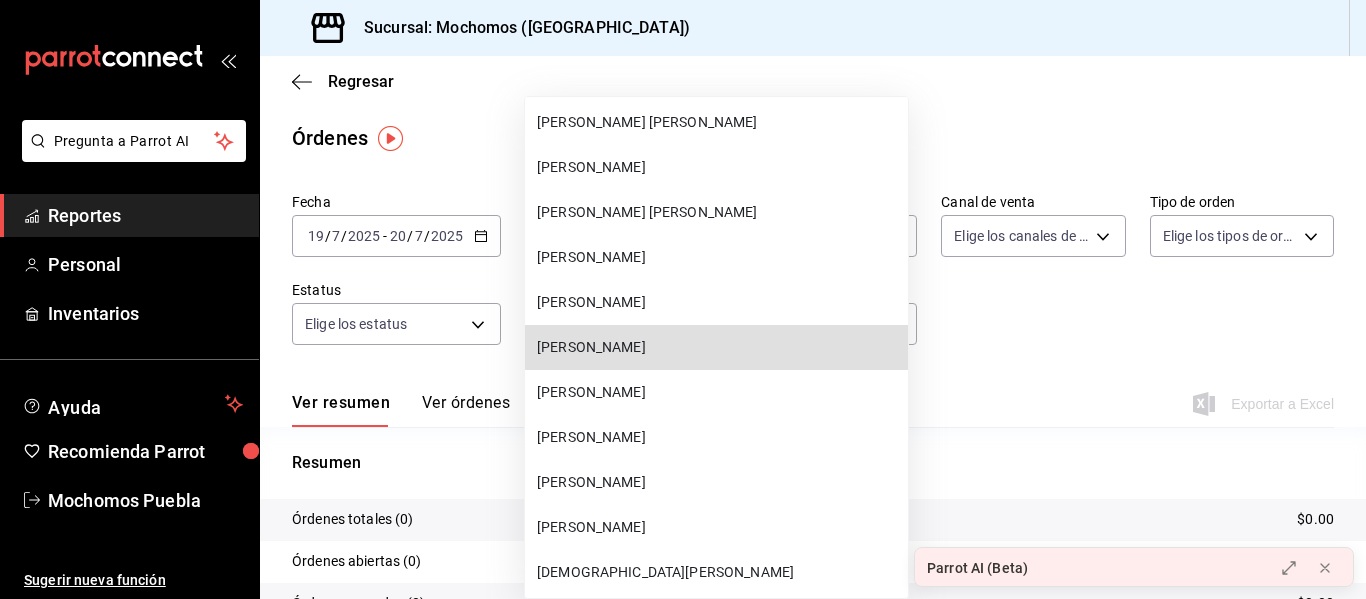 type 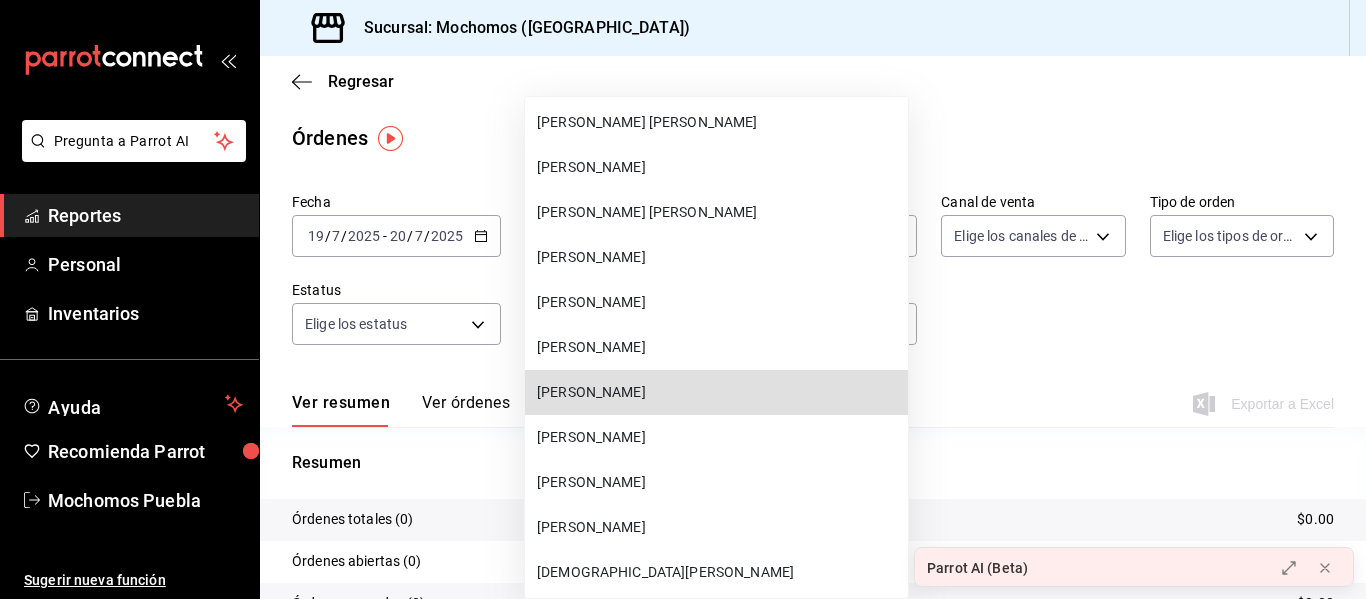 type 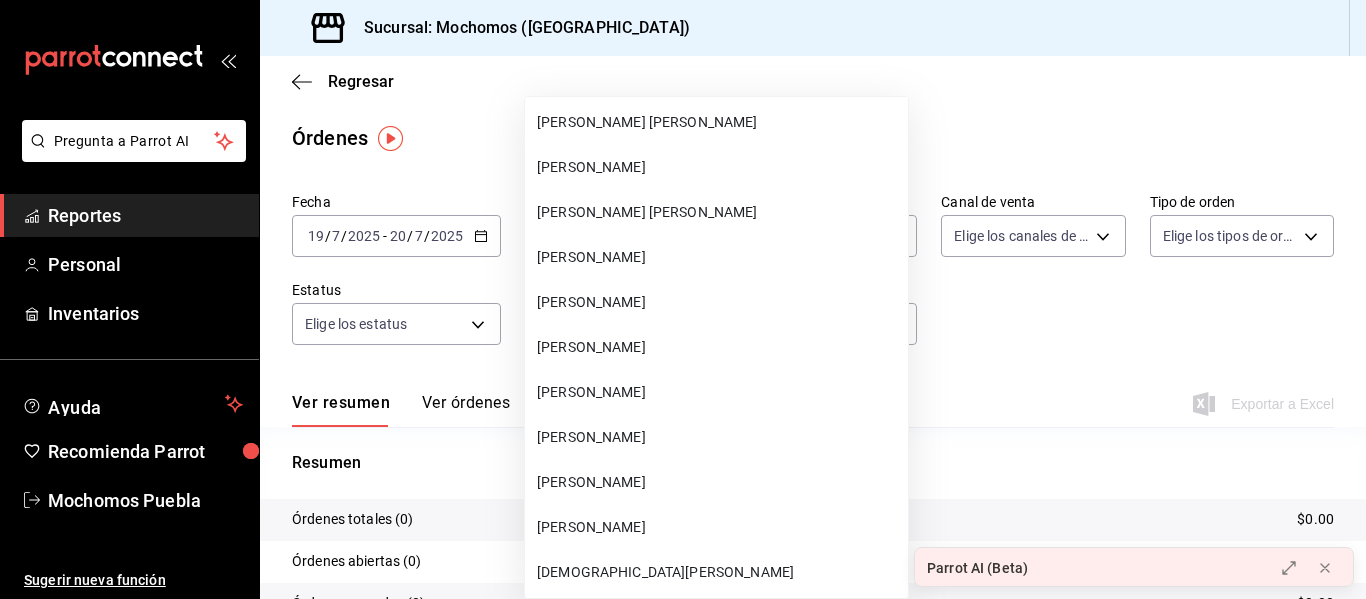 scroll, scrollTop: 21540, scrollLeft: 0, axis: vertical 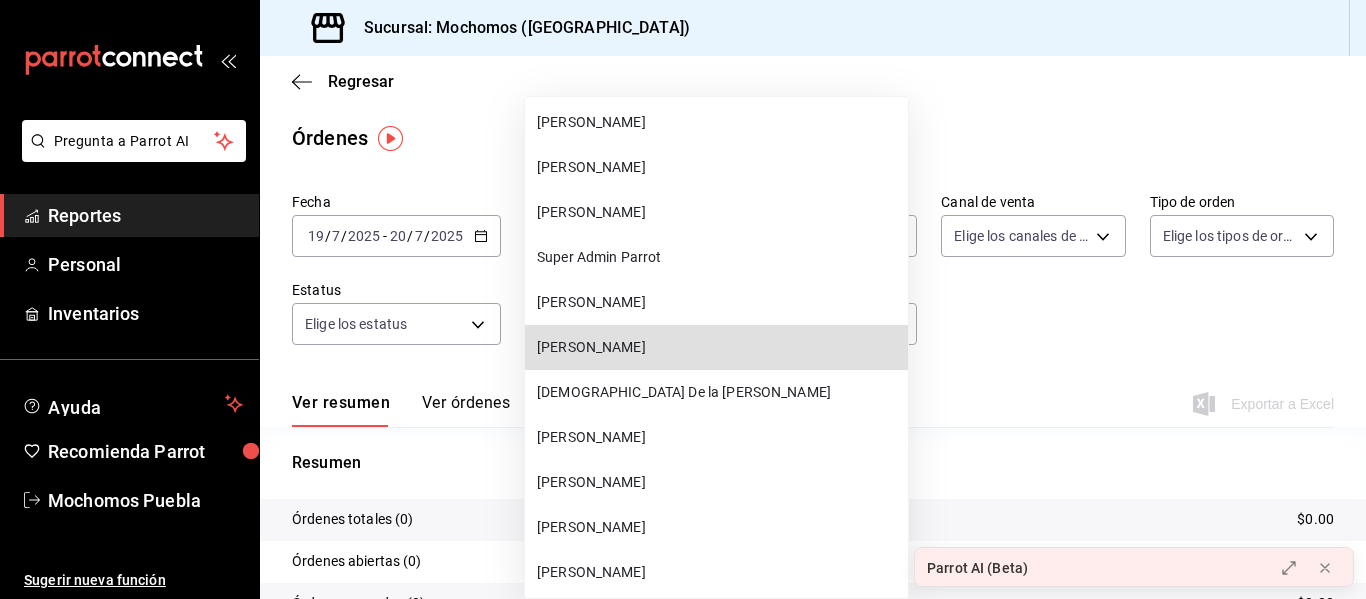 type 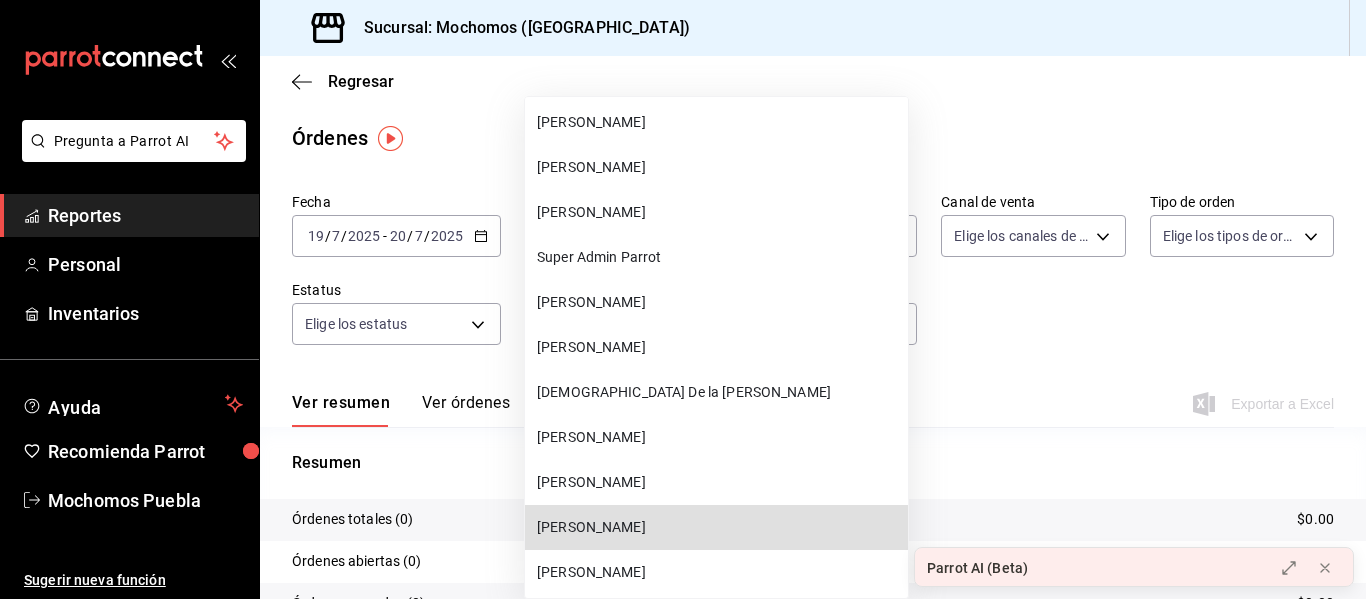 type 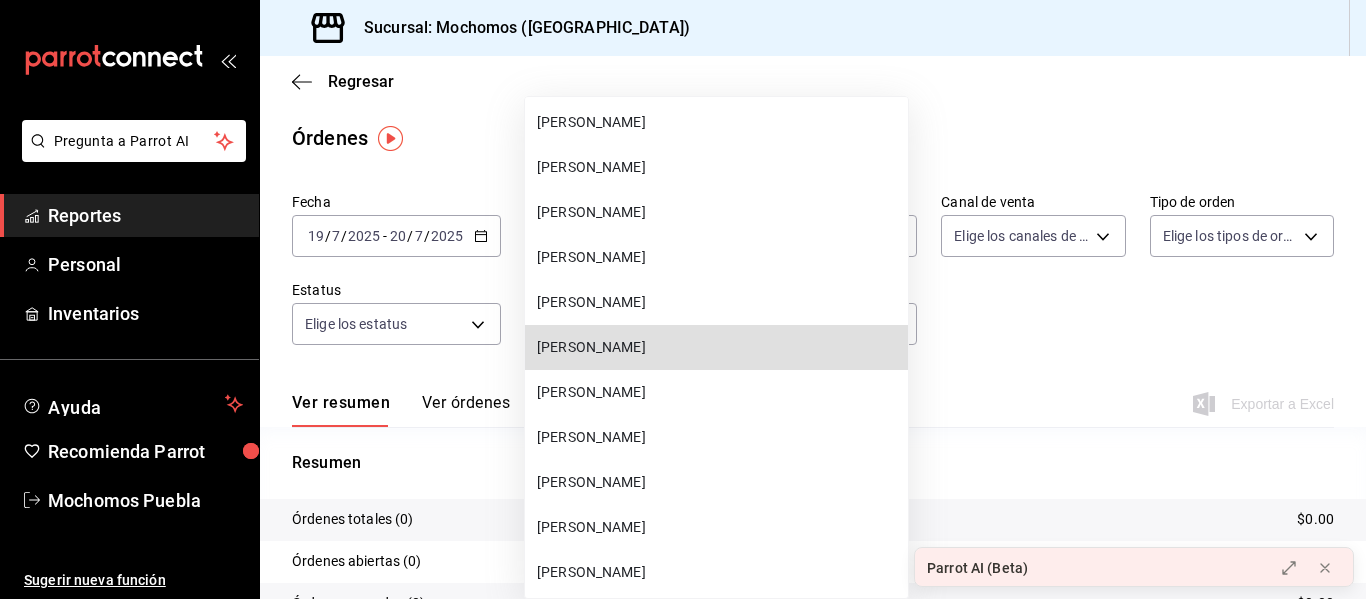 type 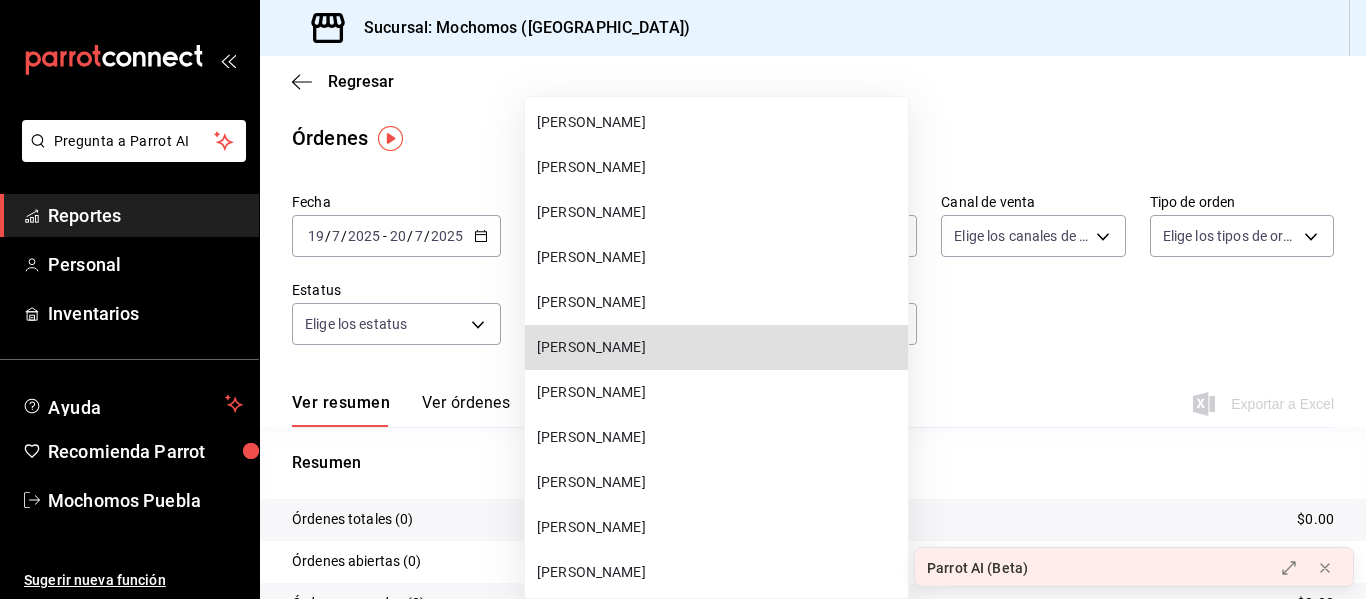 type 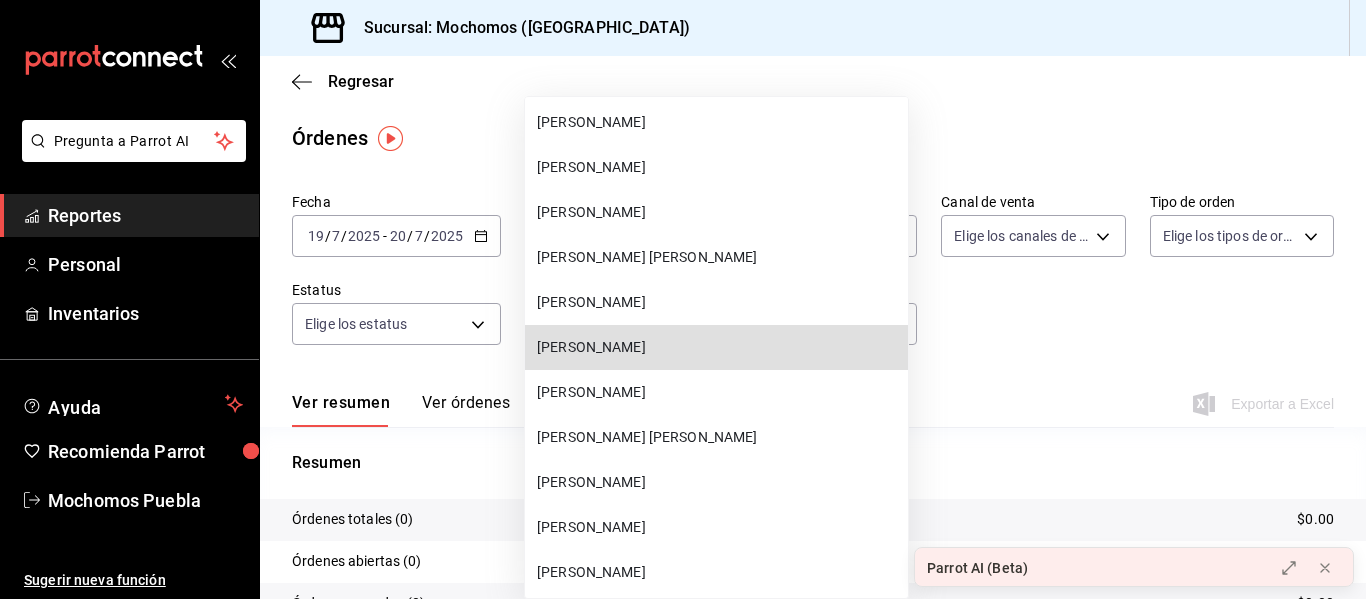 type 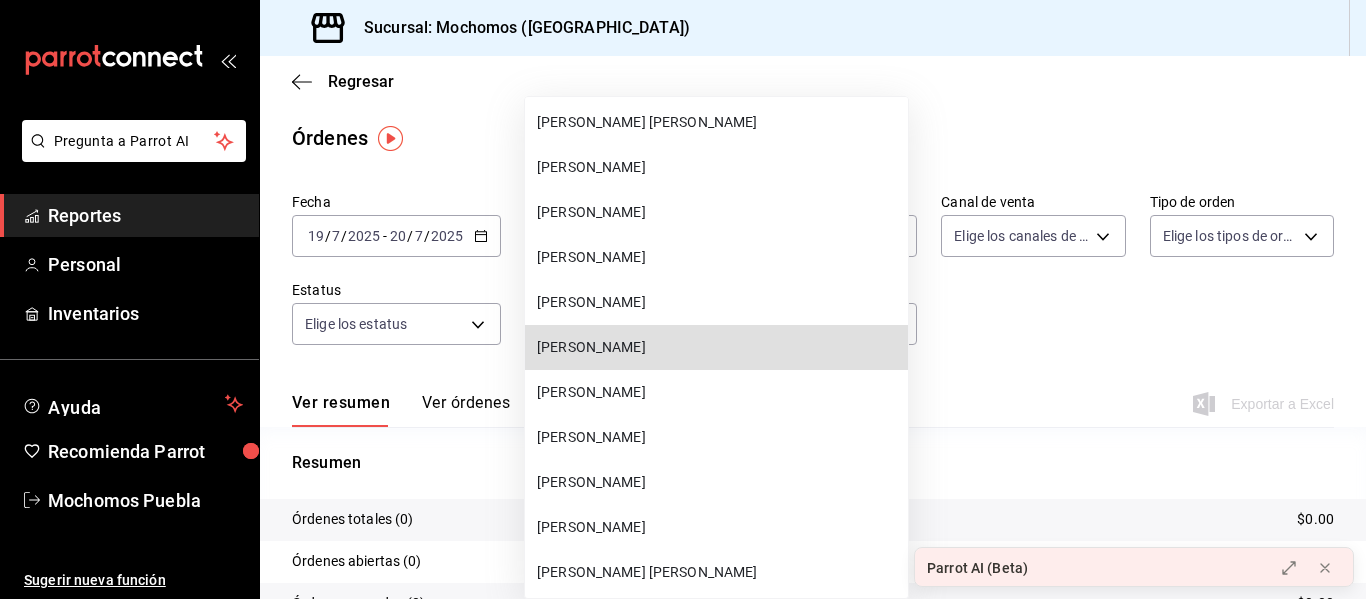 type 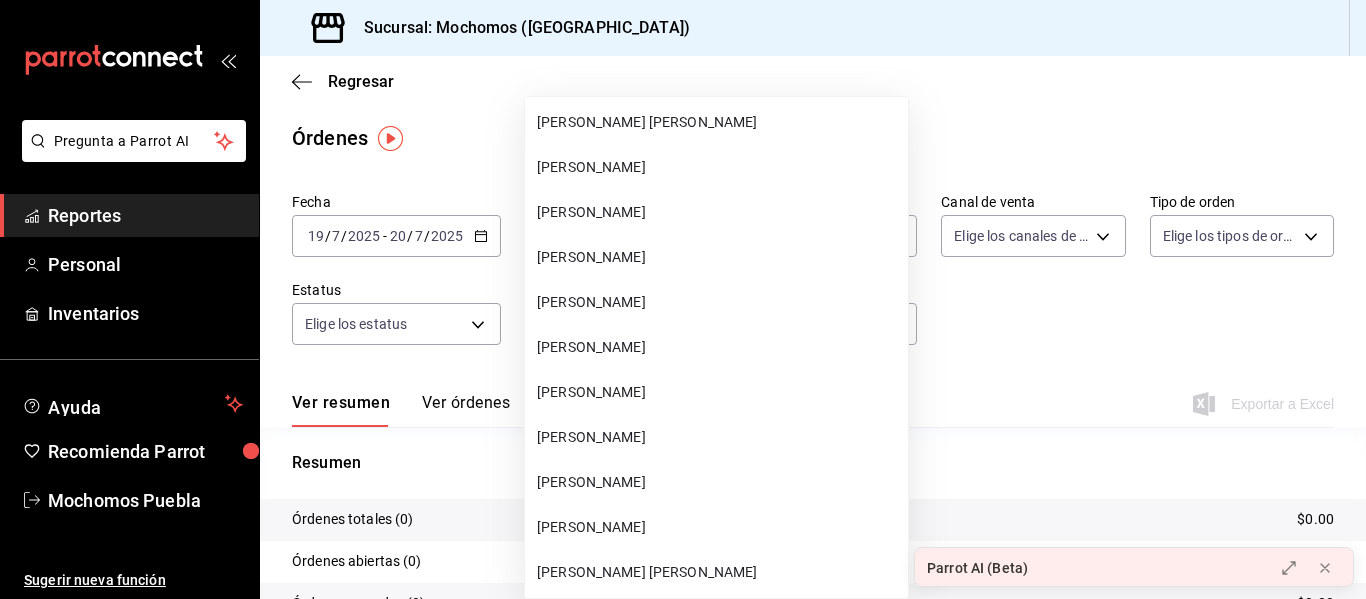 scroll, scrollTop: 28290, scrollLeft: 0, axis: vertical 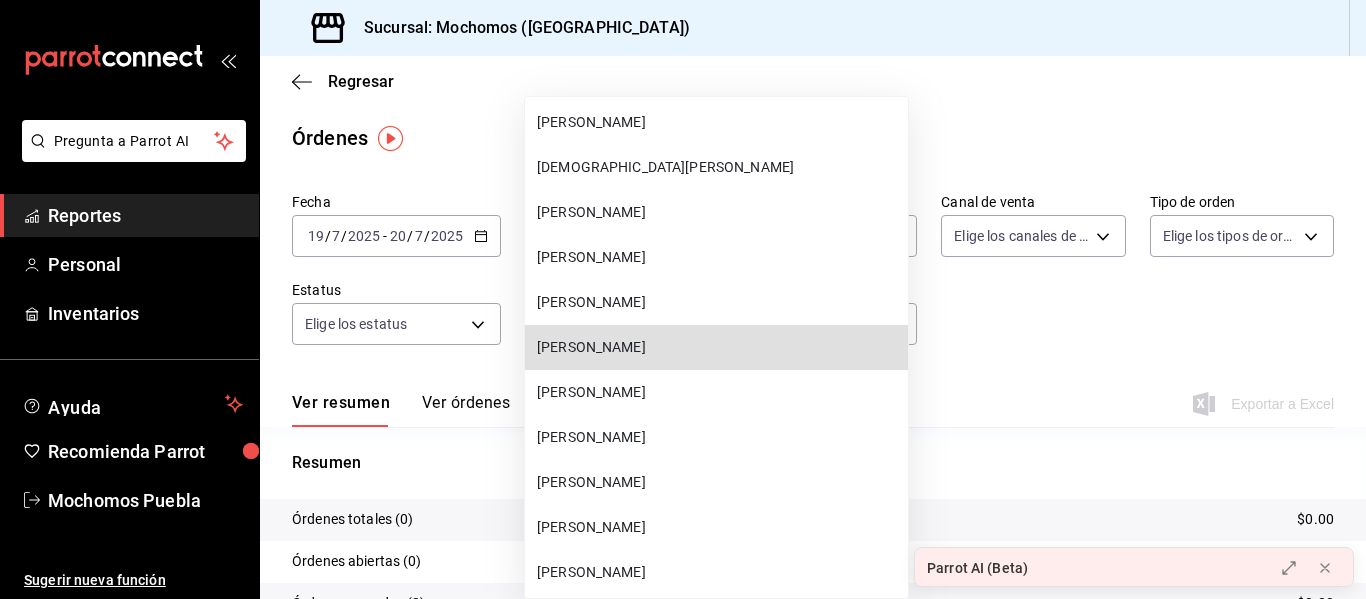 type 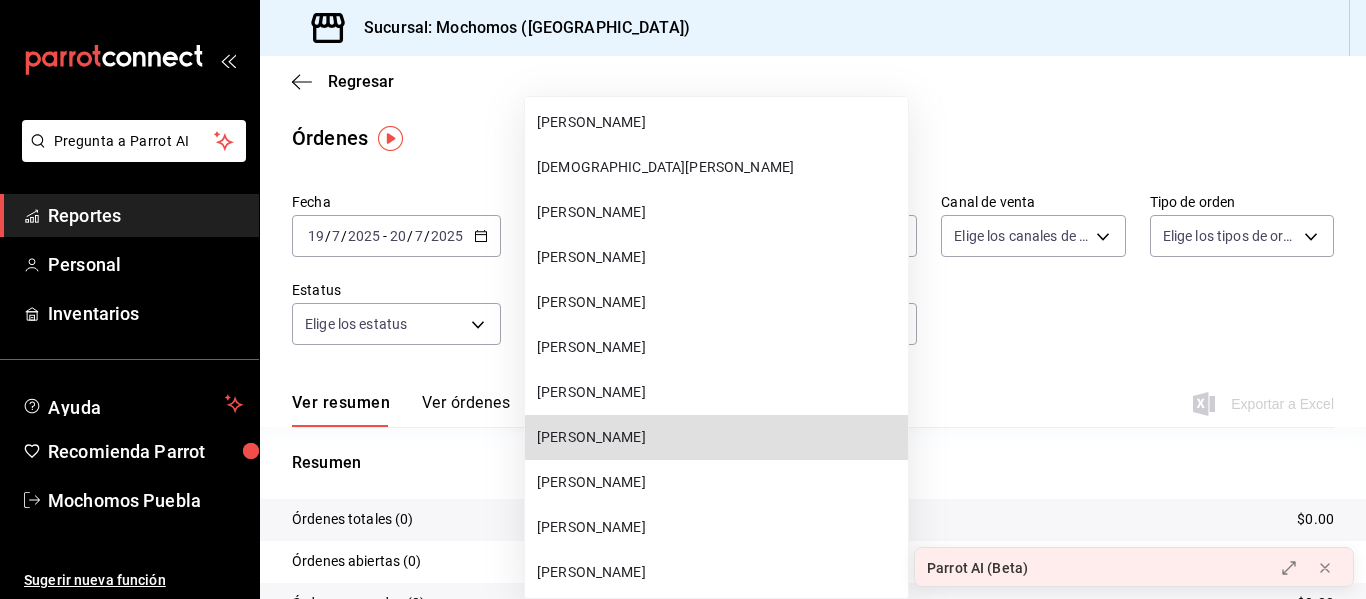 type 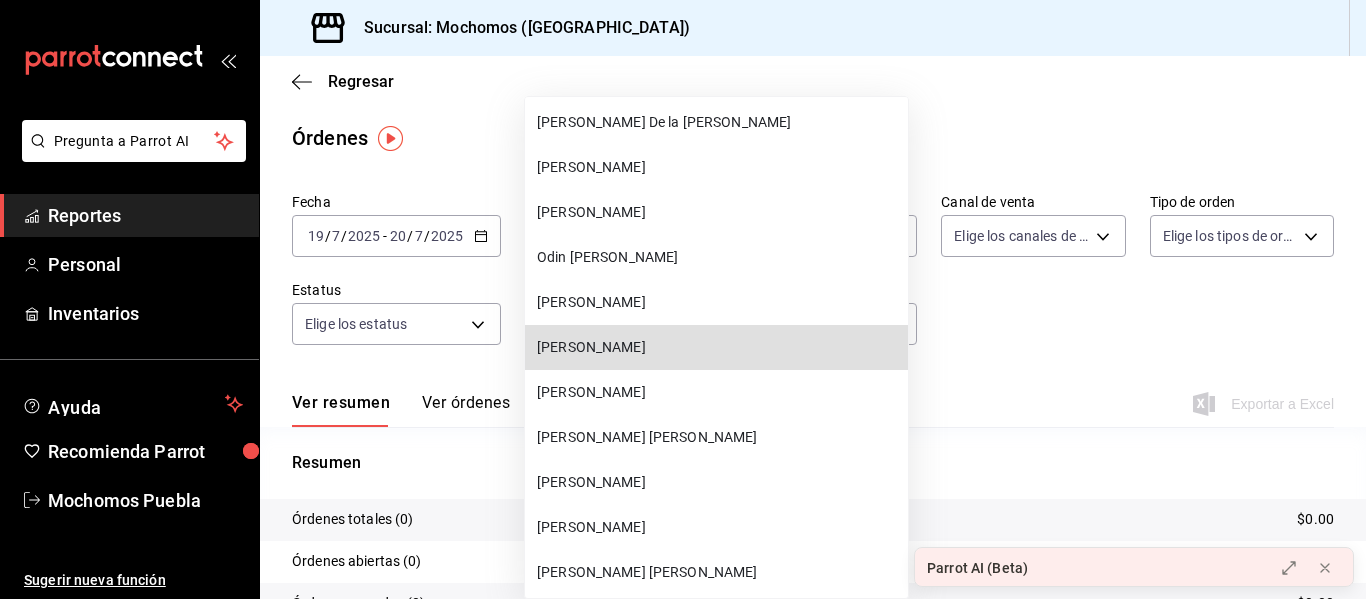type 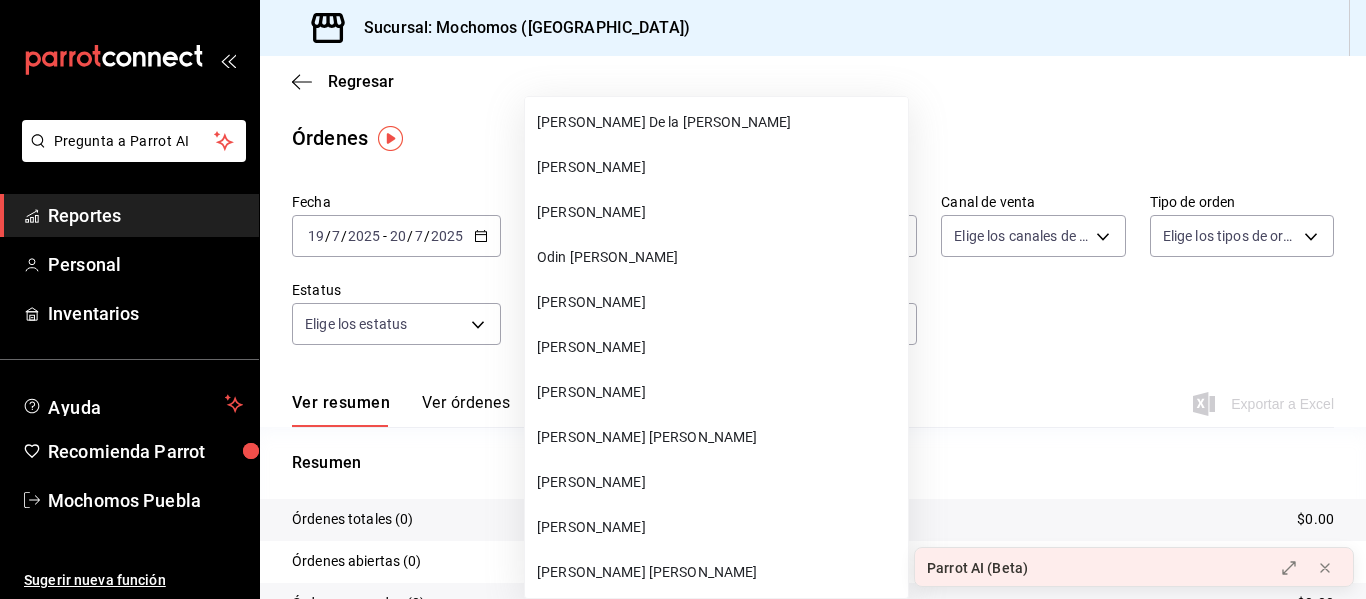 type 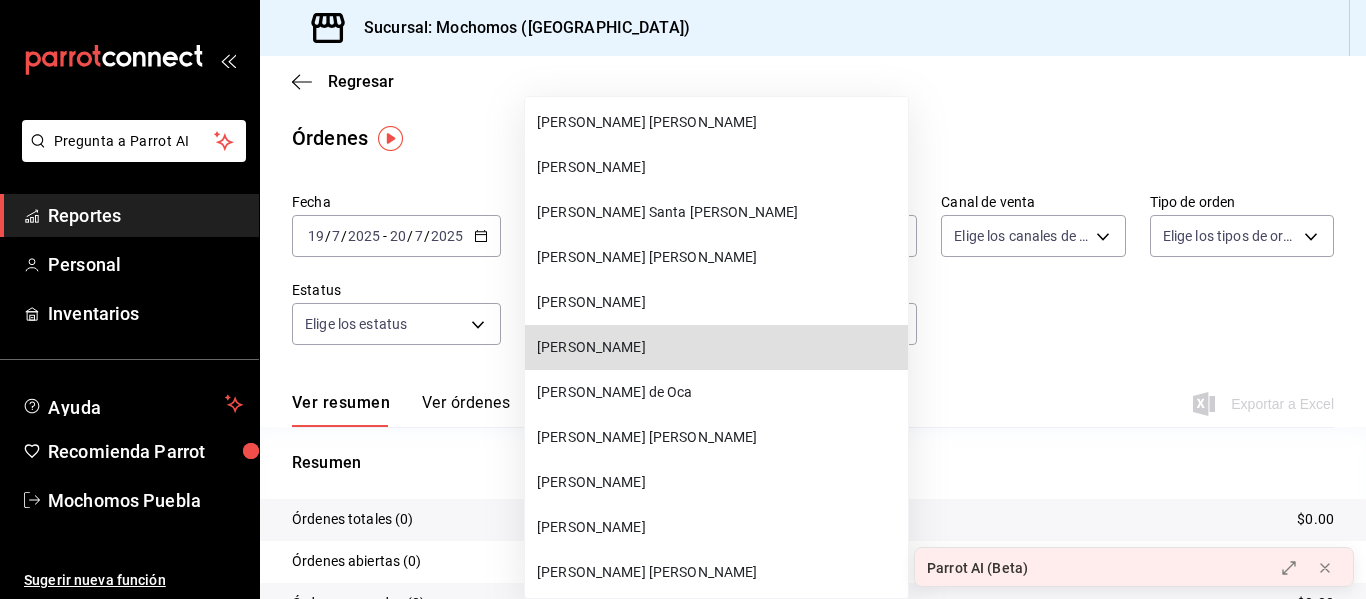 type 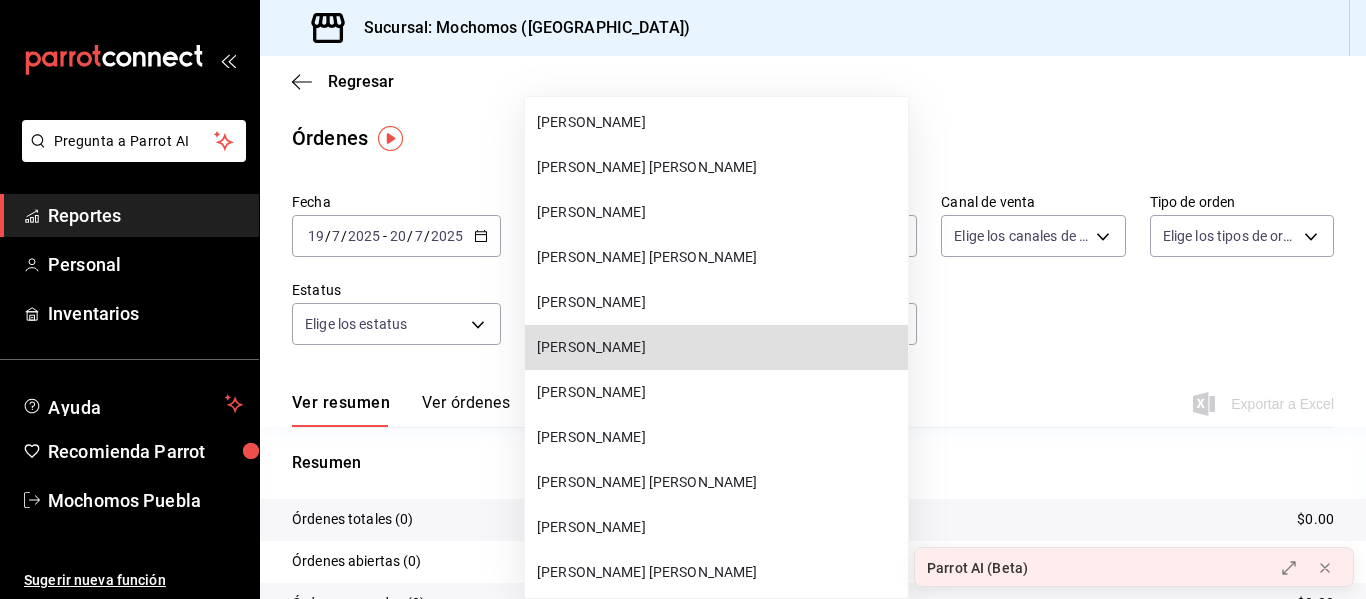 type 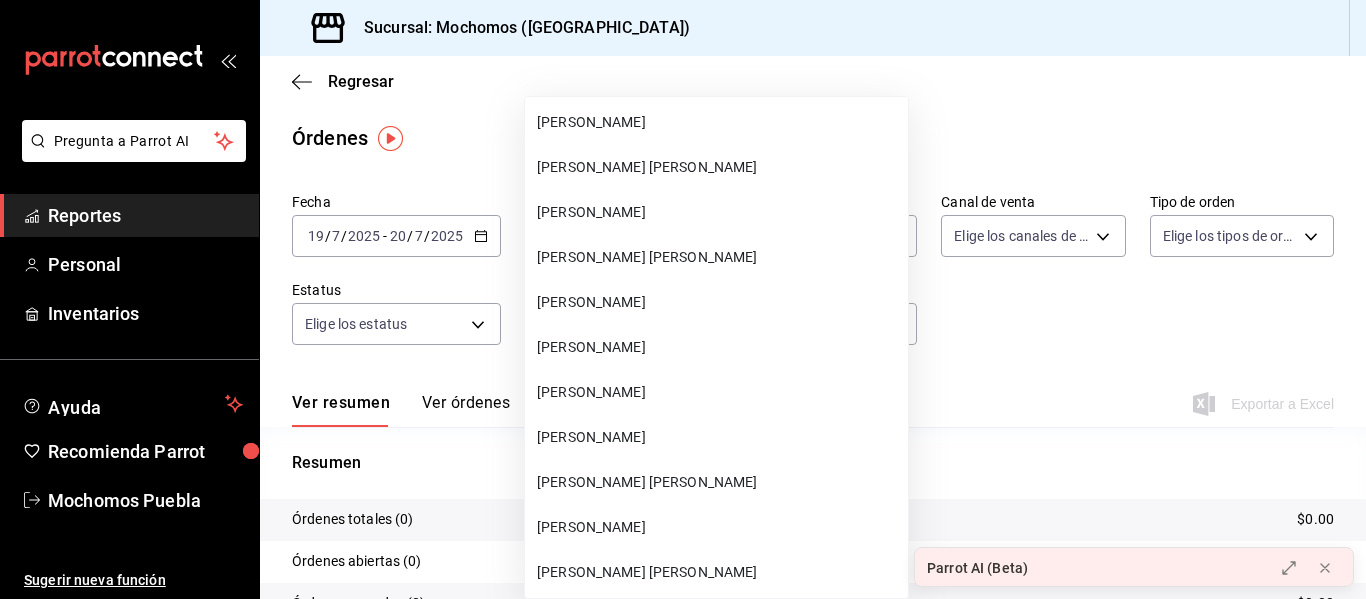 scroll, scrollTop: 32520, scrollLeft: 0, axis: vertical 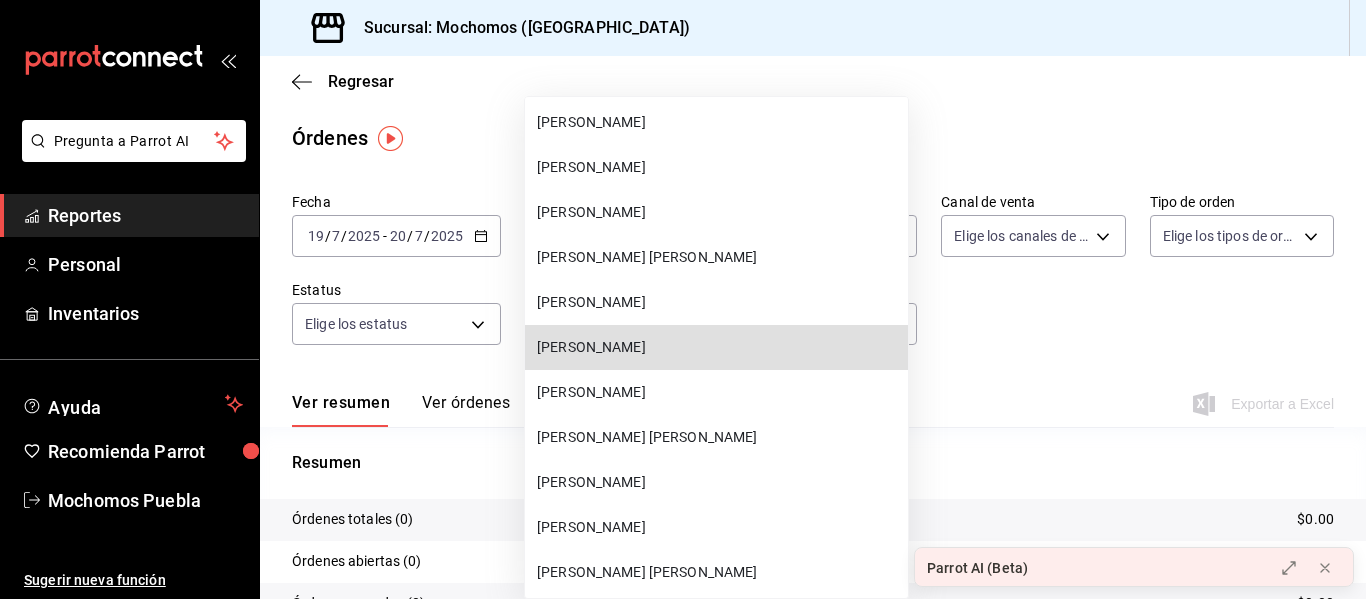 type 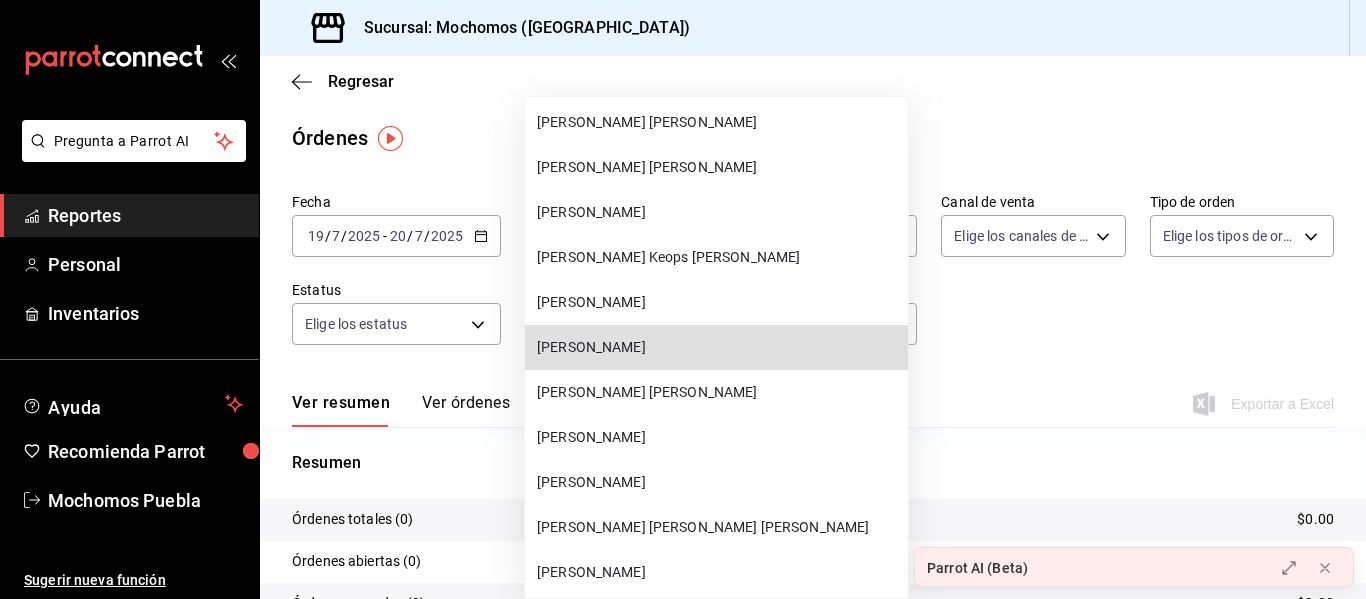 type 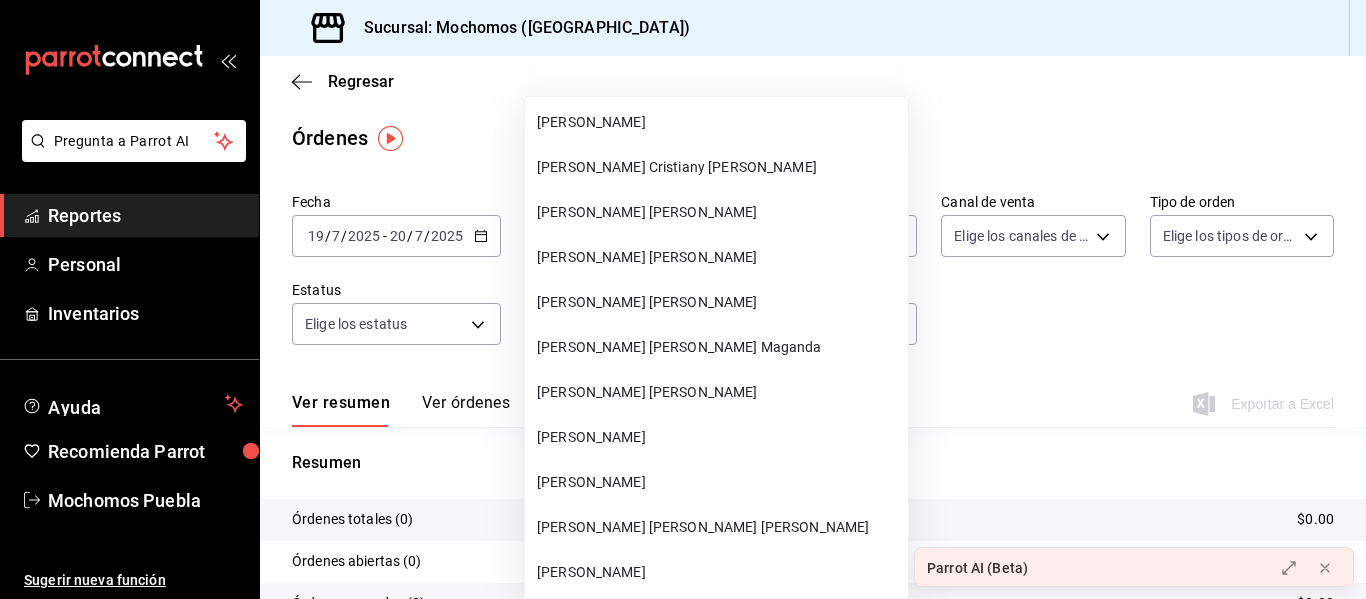 type 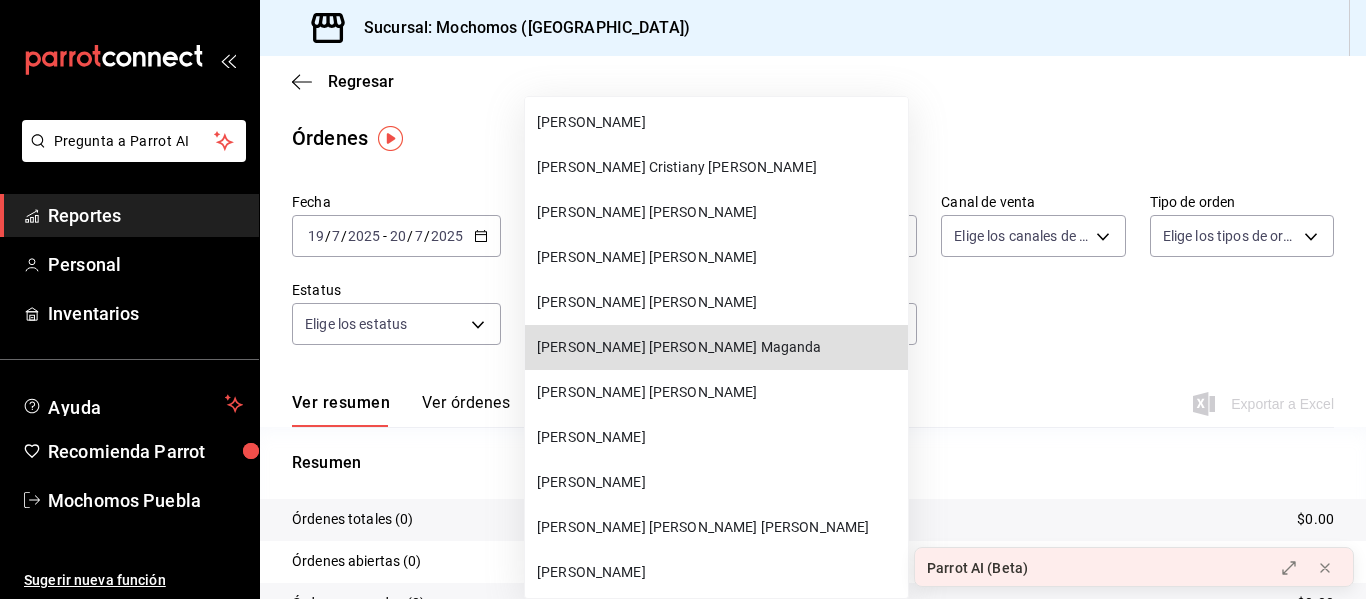 click on "[PERSON_NAME] [PERSON_NAME] Maganda" at bounding box center (718, 347) 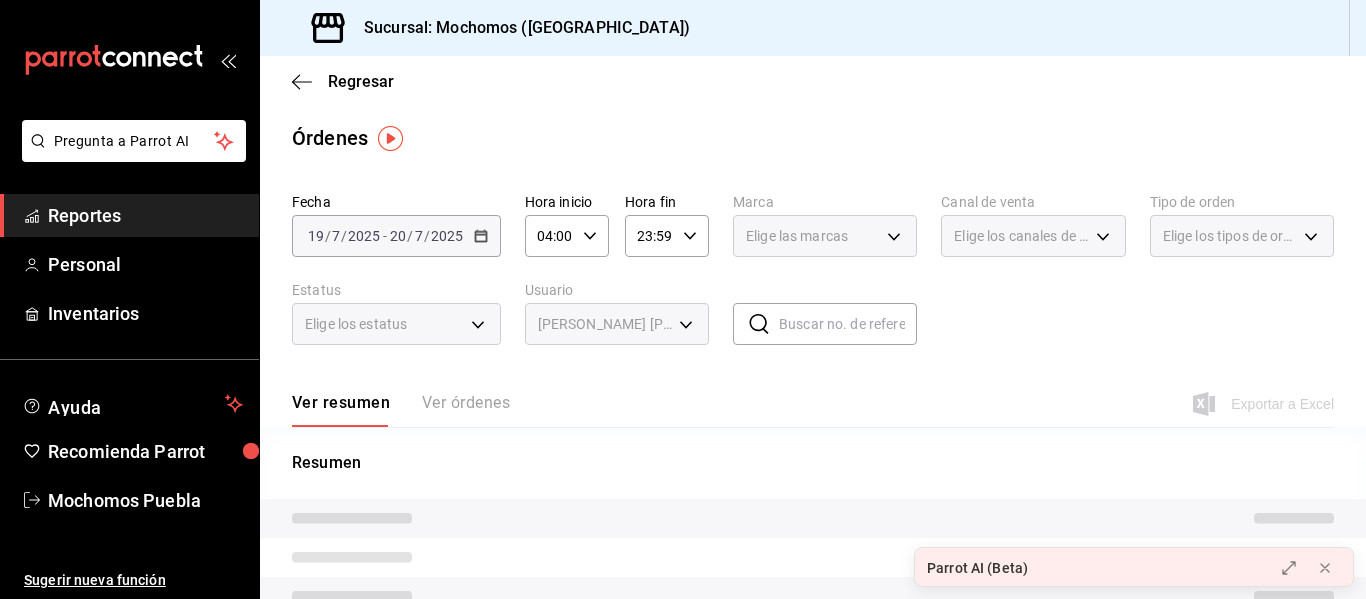 type on "c1996d07-a613-4170-b48a-ba8c00a0479c" 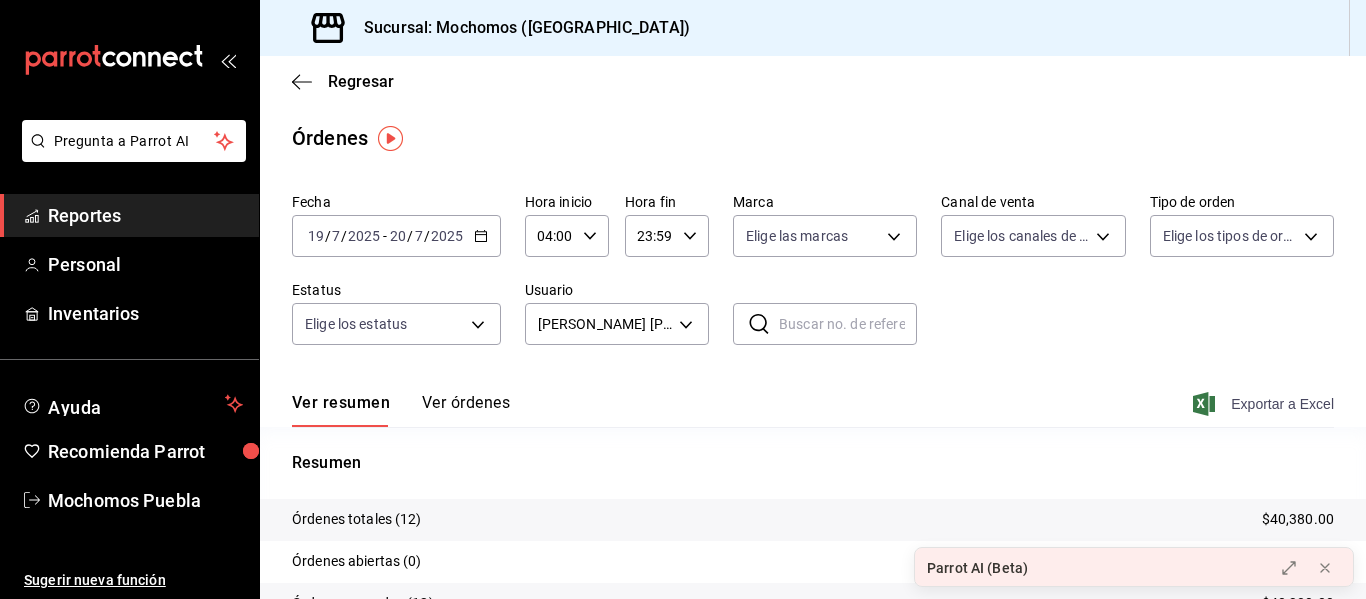 click on "Exportar a Excel" at bounding box center [1265, 404] 